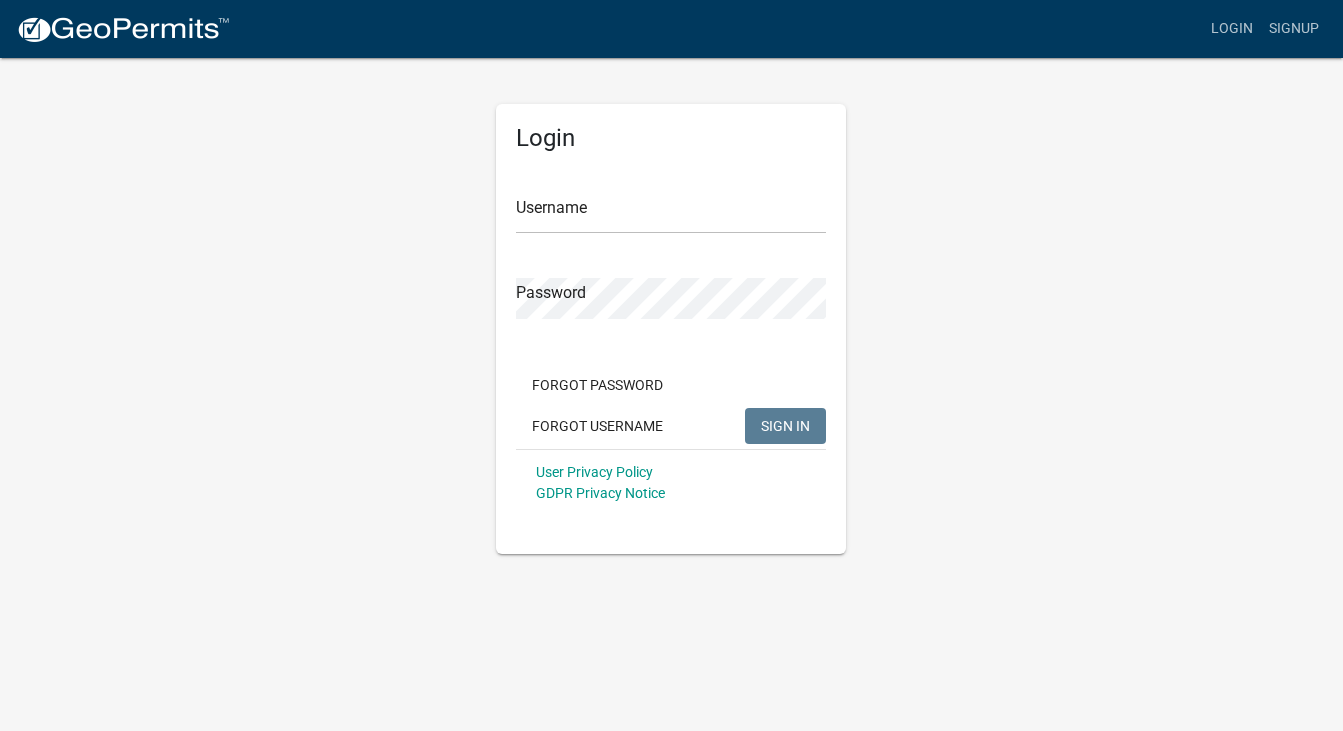 scroll, scrollTop: 0, scrollLeft: 0, axis: both 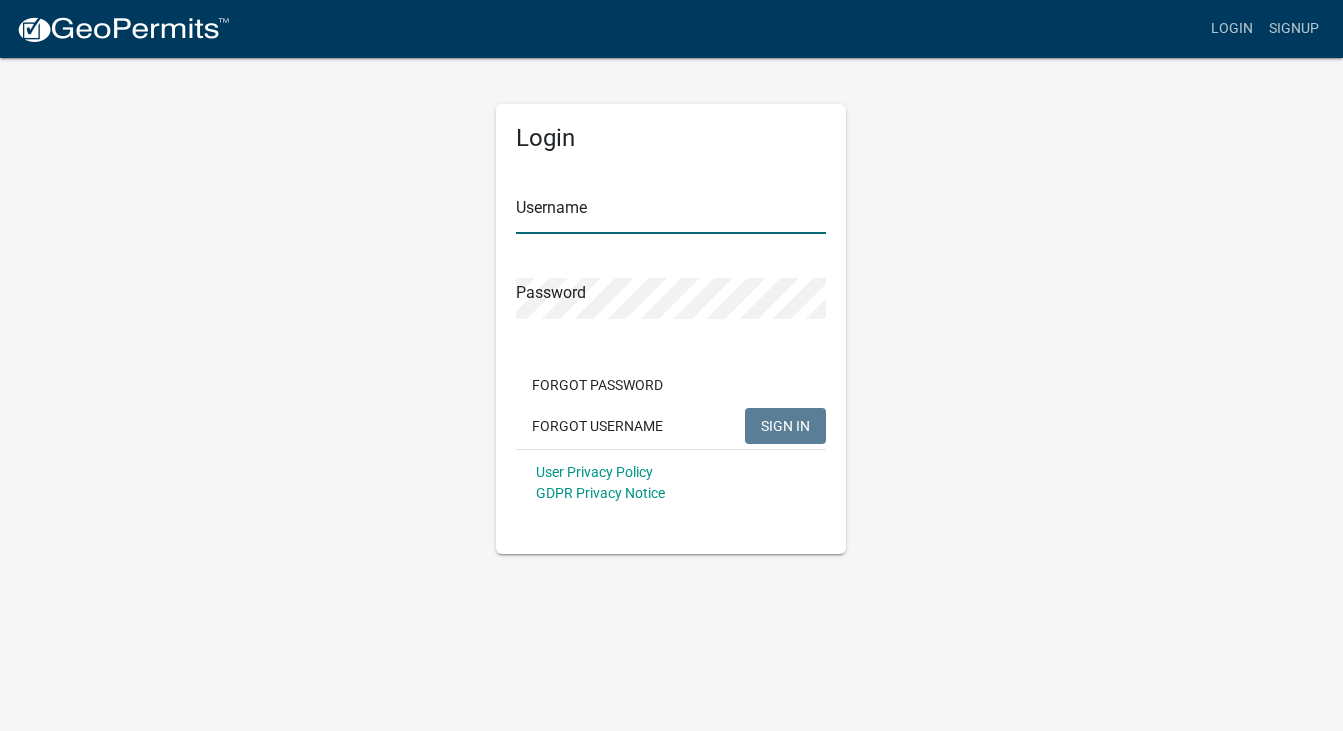 click on "Username" at bounding box center [671, 213] 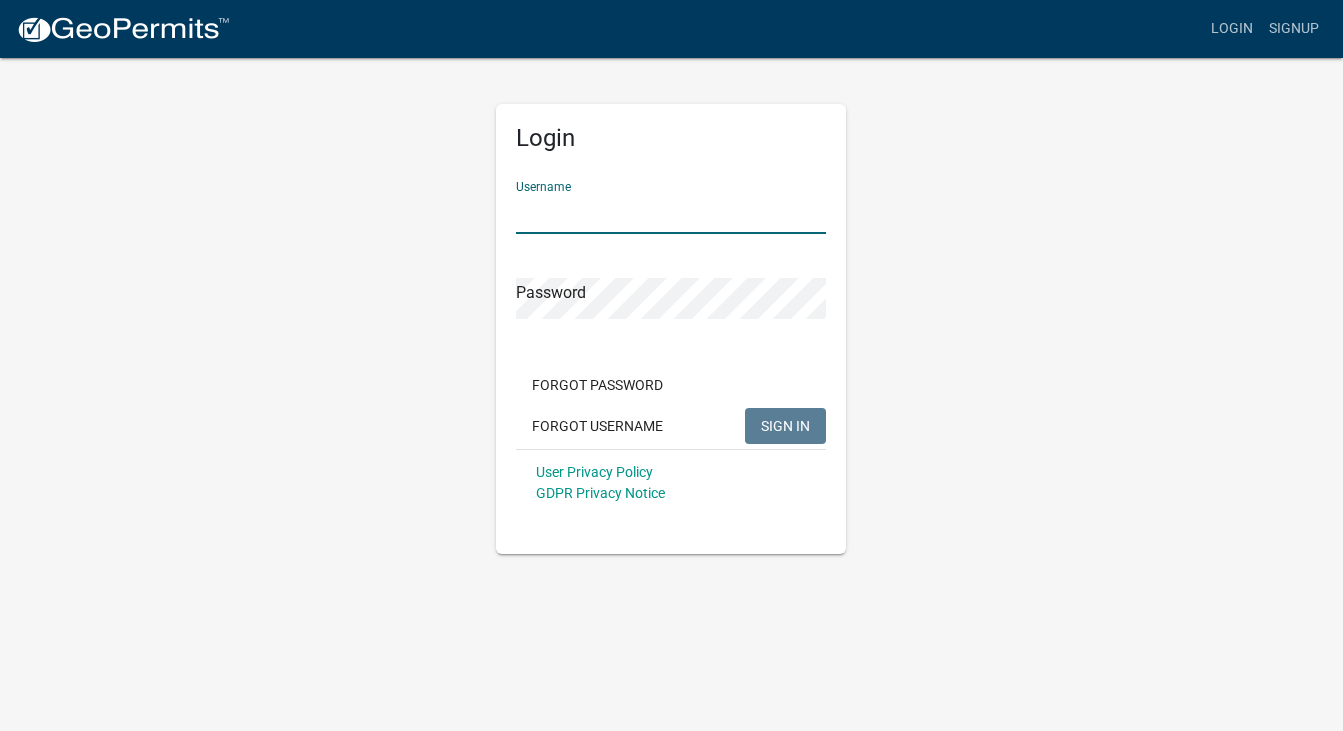 click on "Username Password  Forgot Password   Forgot Username  SIGN IN User Privacy Policy GDPR Privacy Notice" 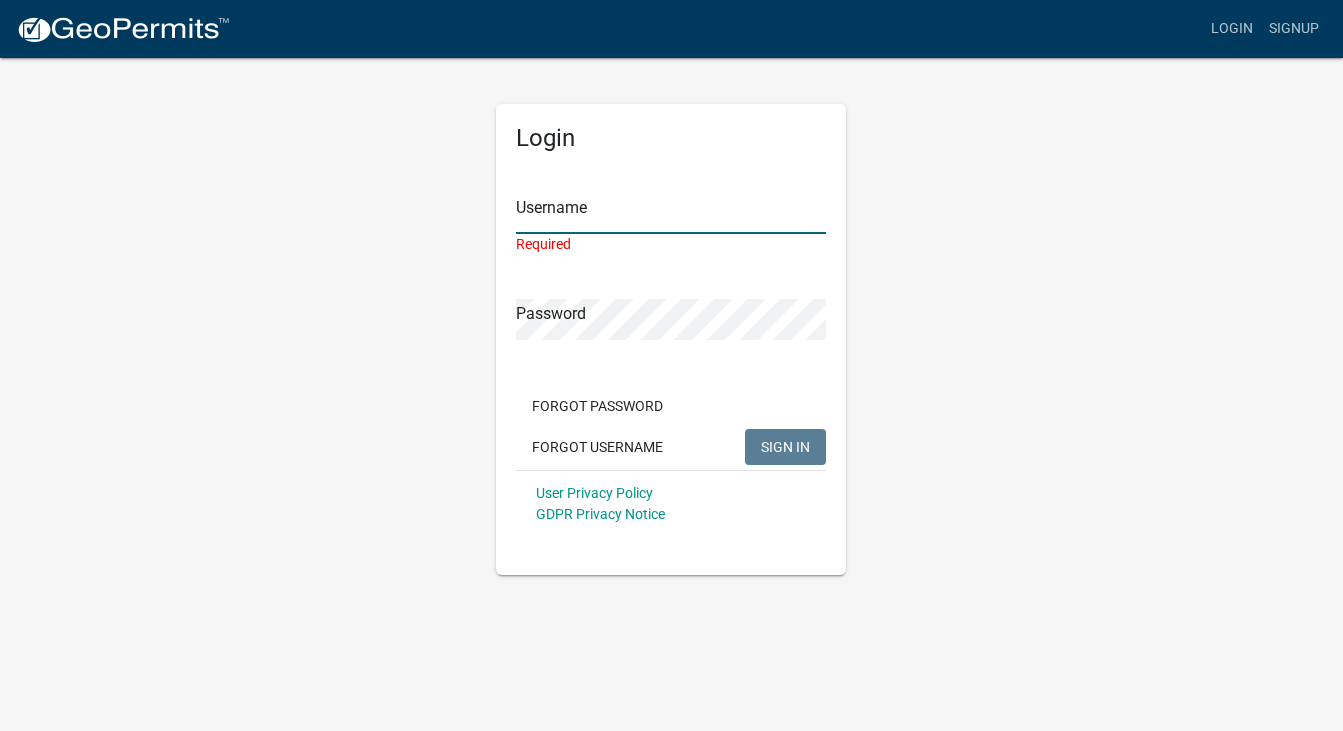 click on "Username" at bounding box center [671, 213] 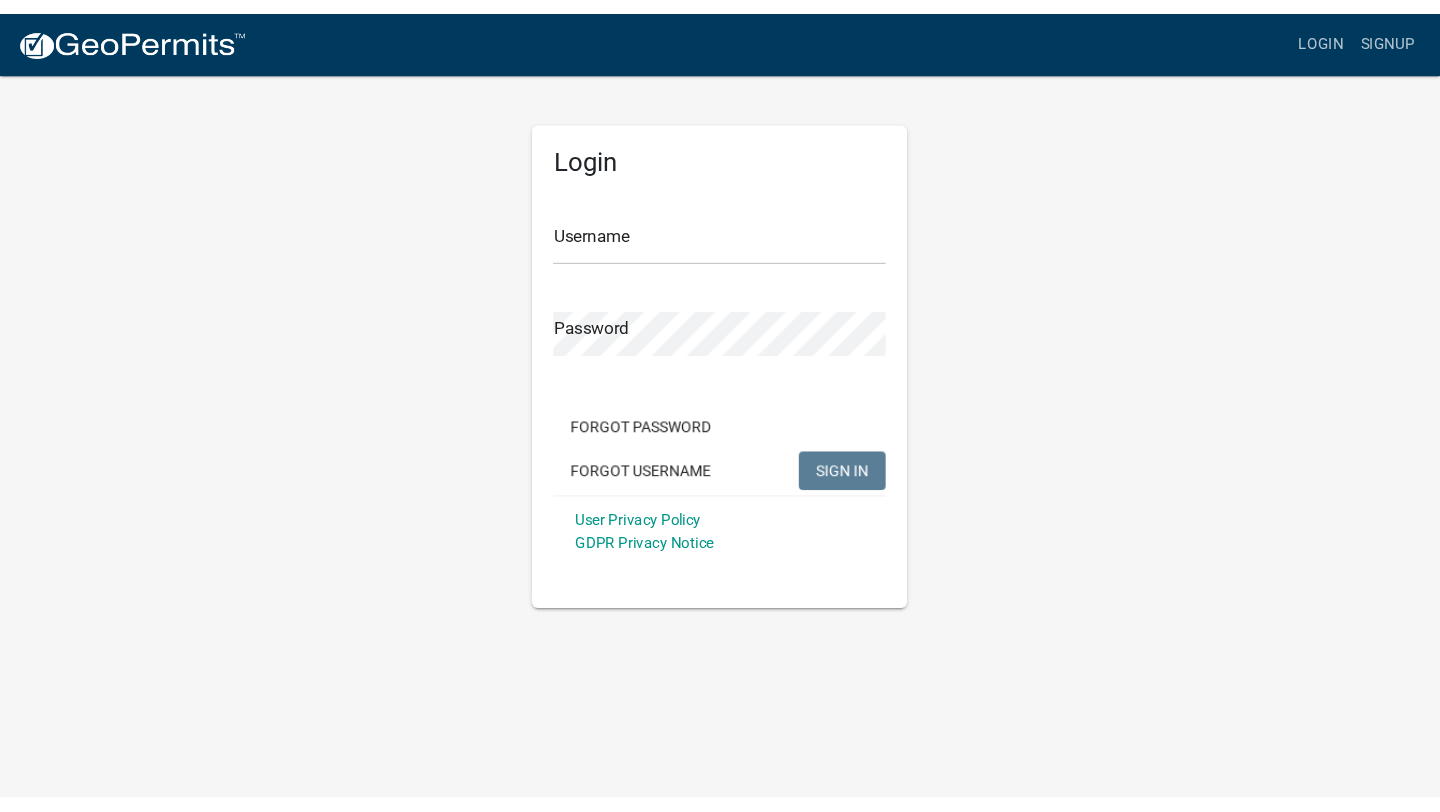 scroll, scrollTop: 0, scrollLeft: 0, axis: both 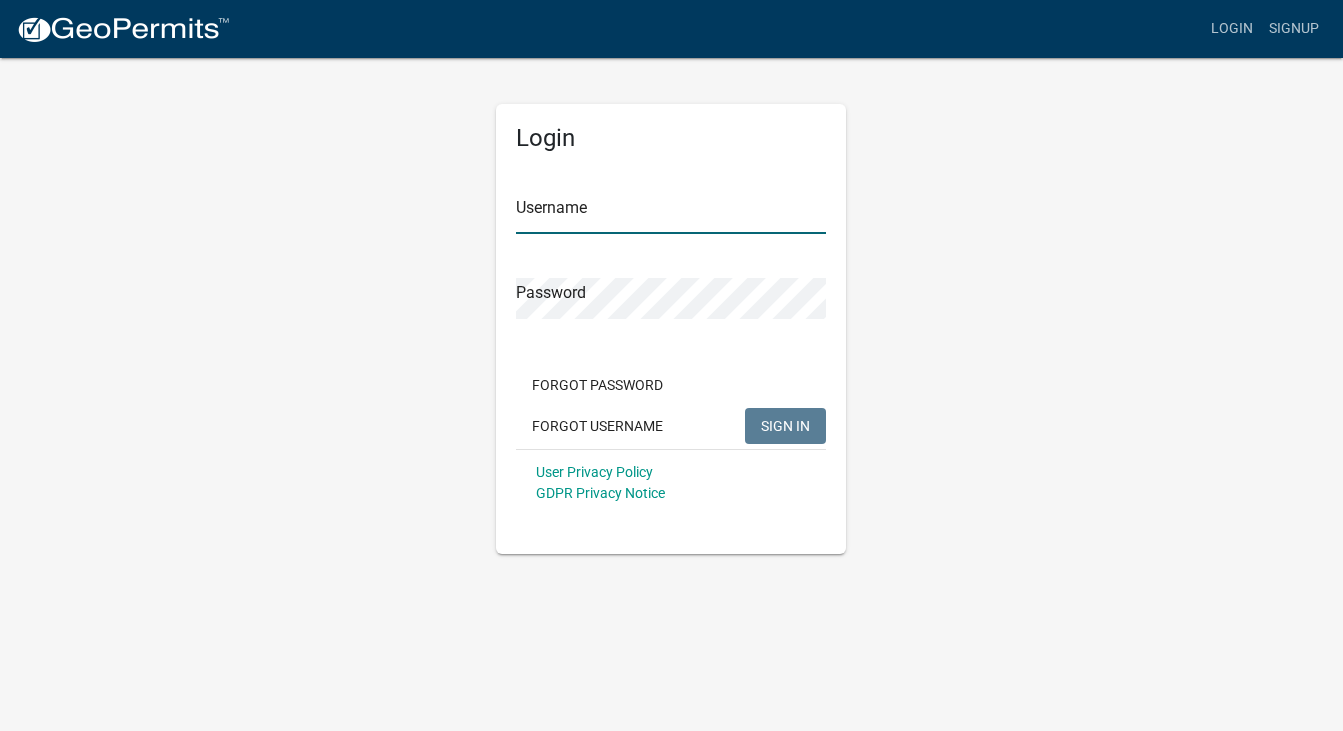 click on "Username" at bounding box center [671, 213] 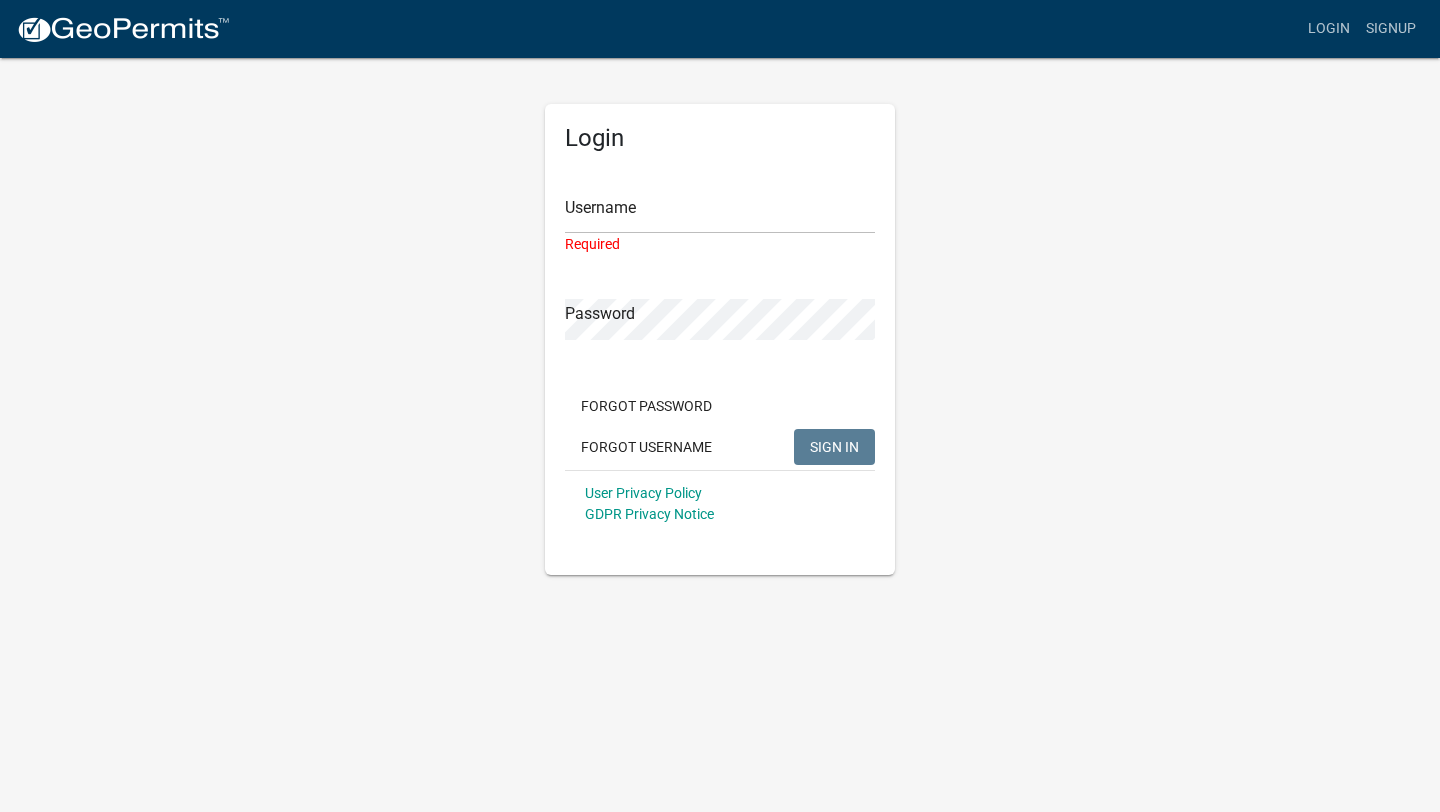 click on "Login" 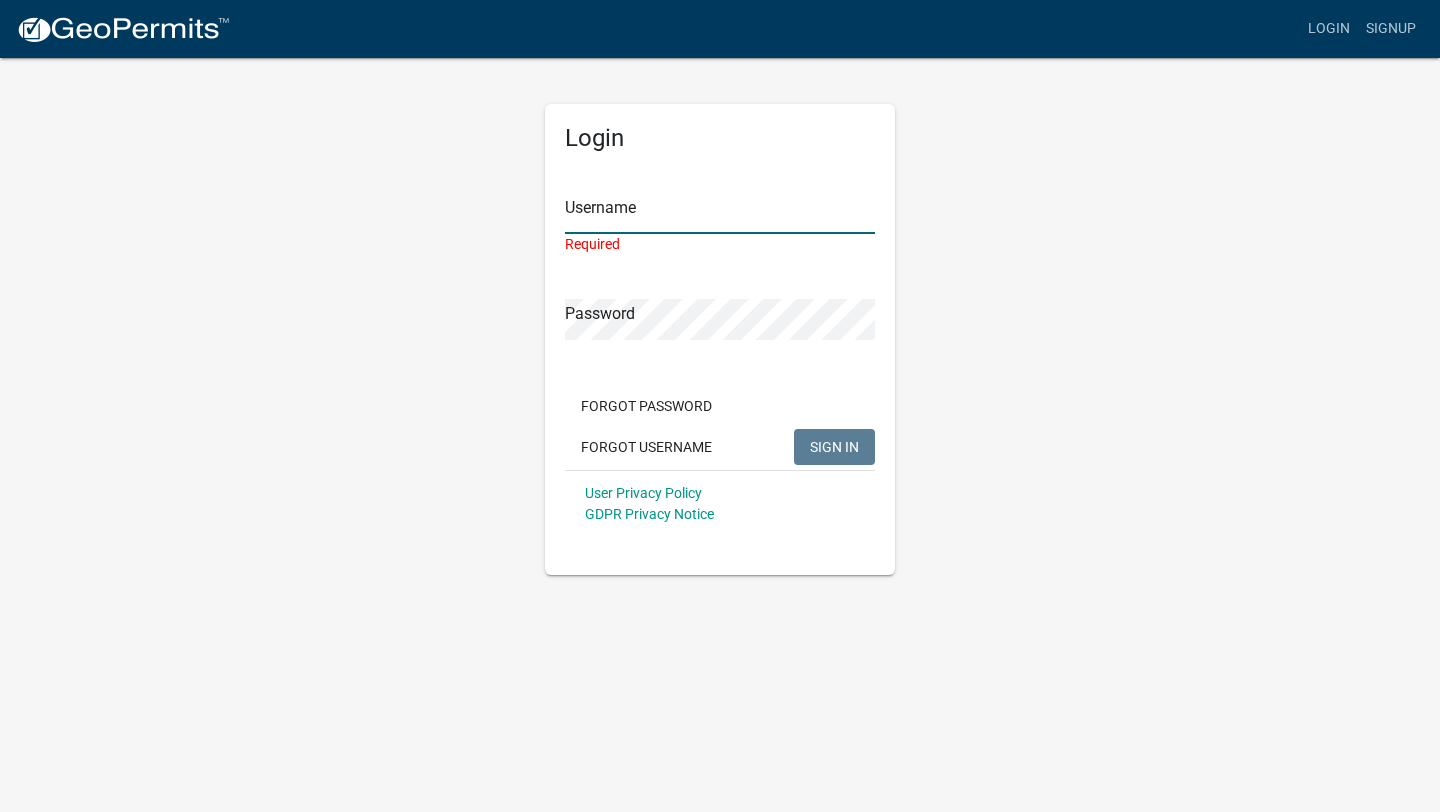 click on "Username" at bounding box center [720, 213] 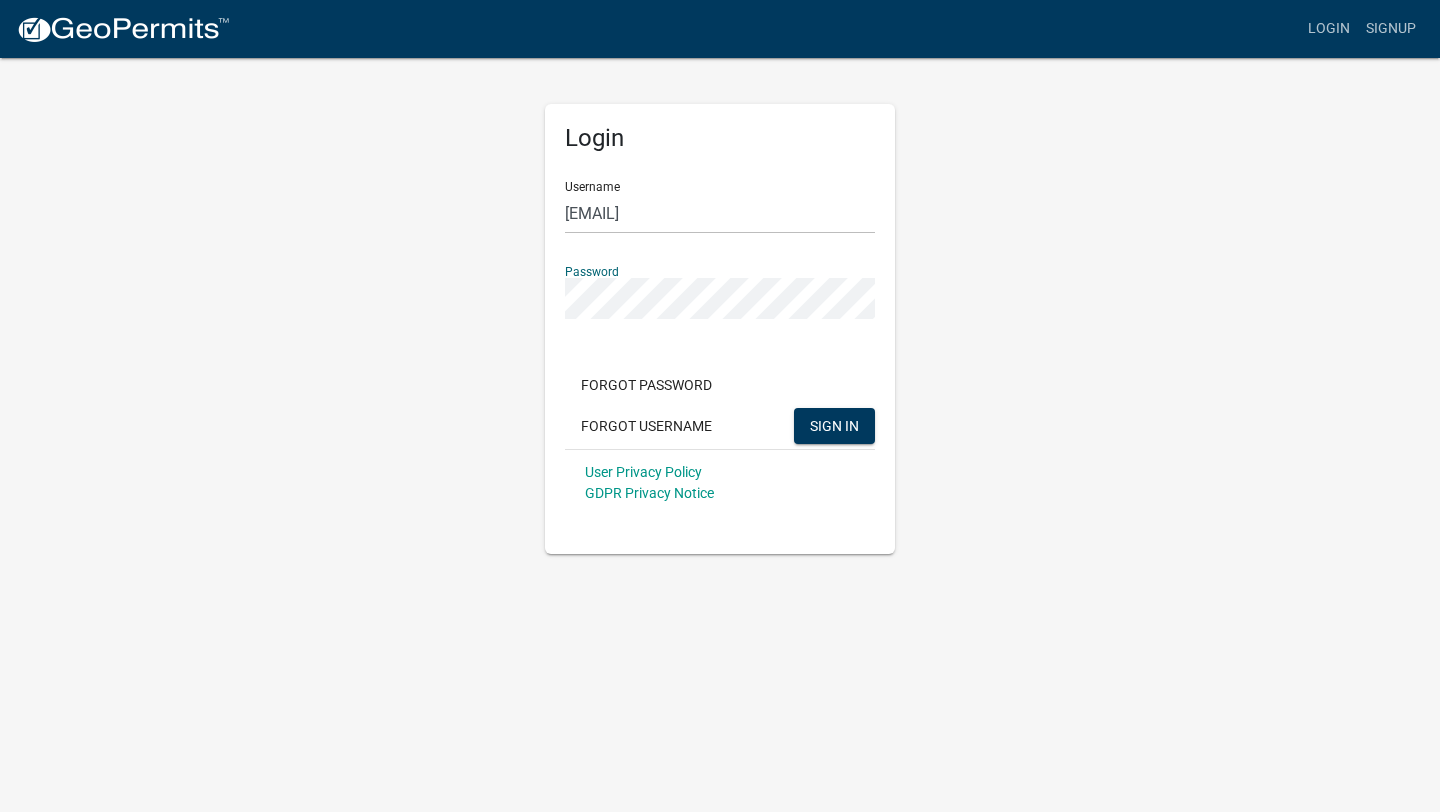 click on "SIGN IN" 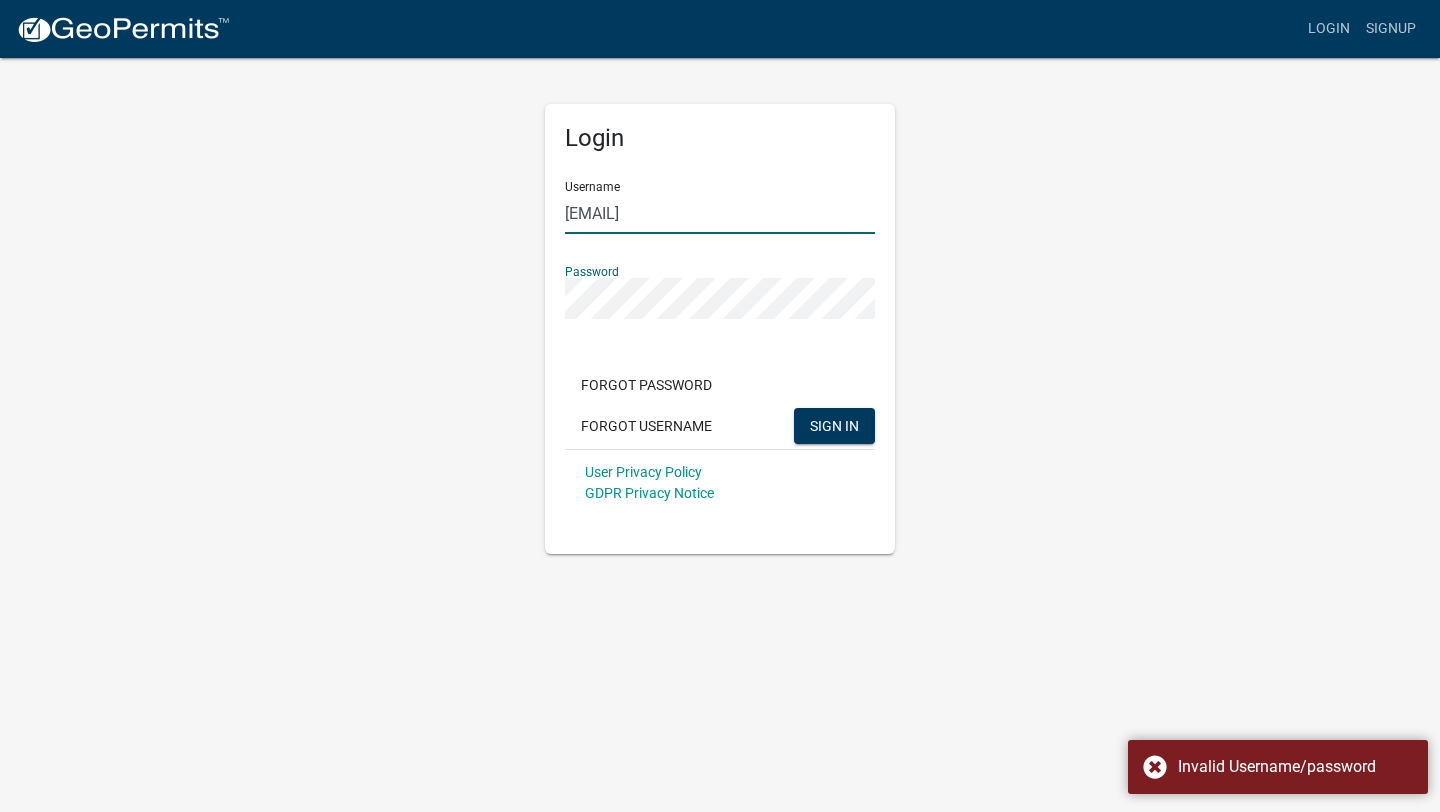 click on "joe@jostockdale.com" at bounding box center (720, 213) 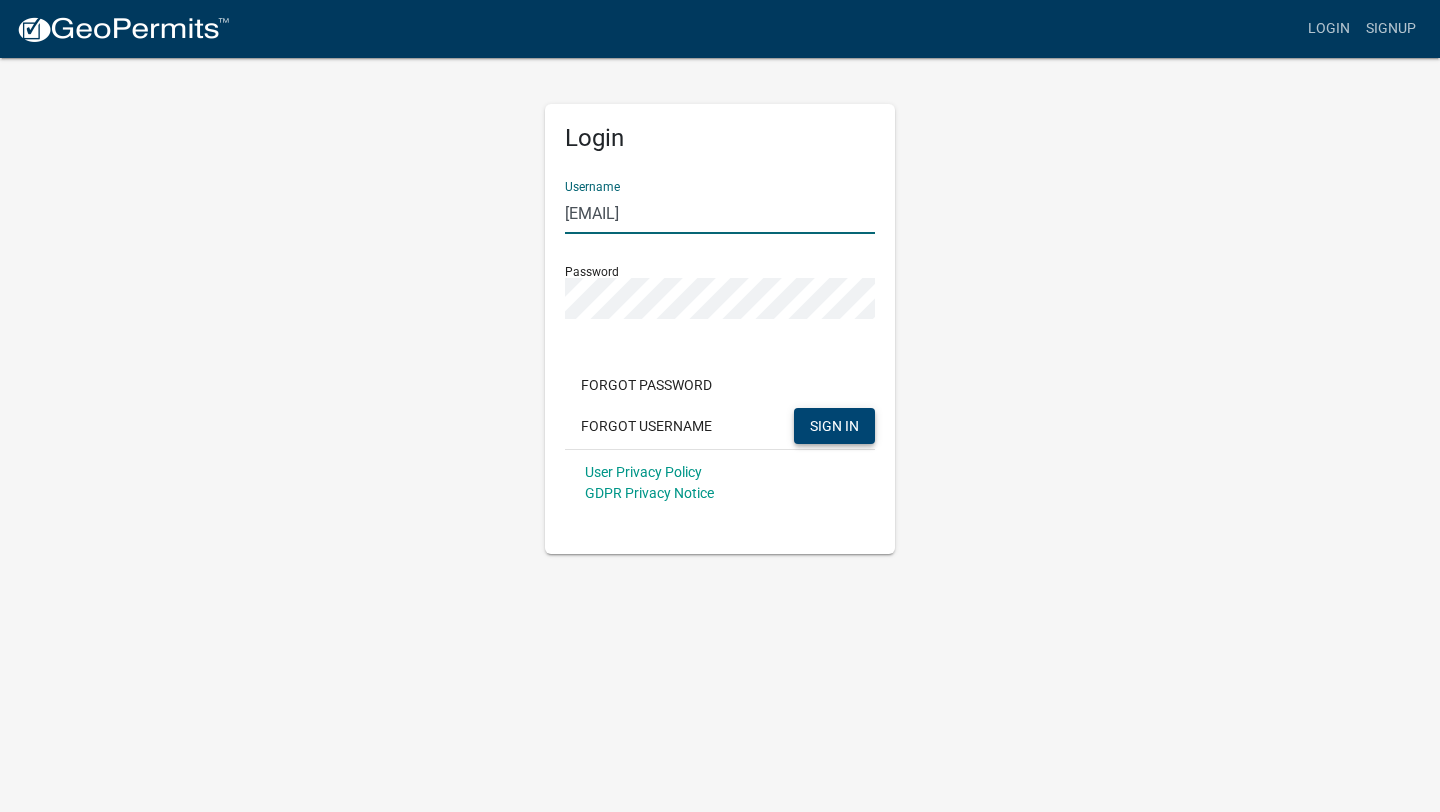 type on "joe@[EXAMPLE.COM]" 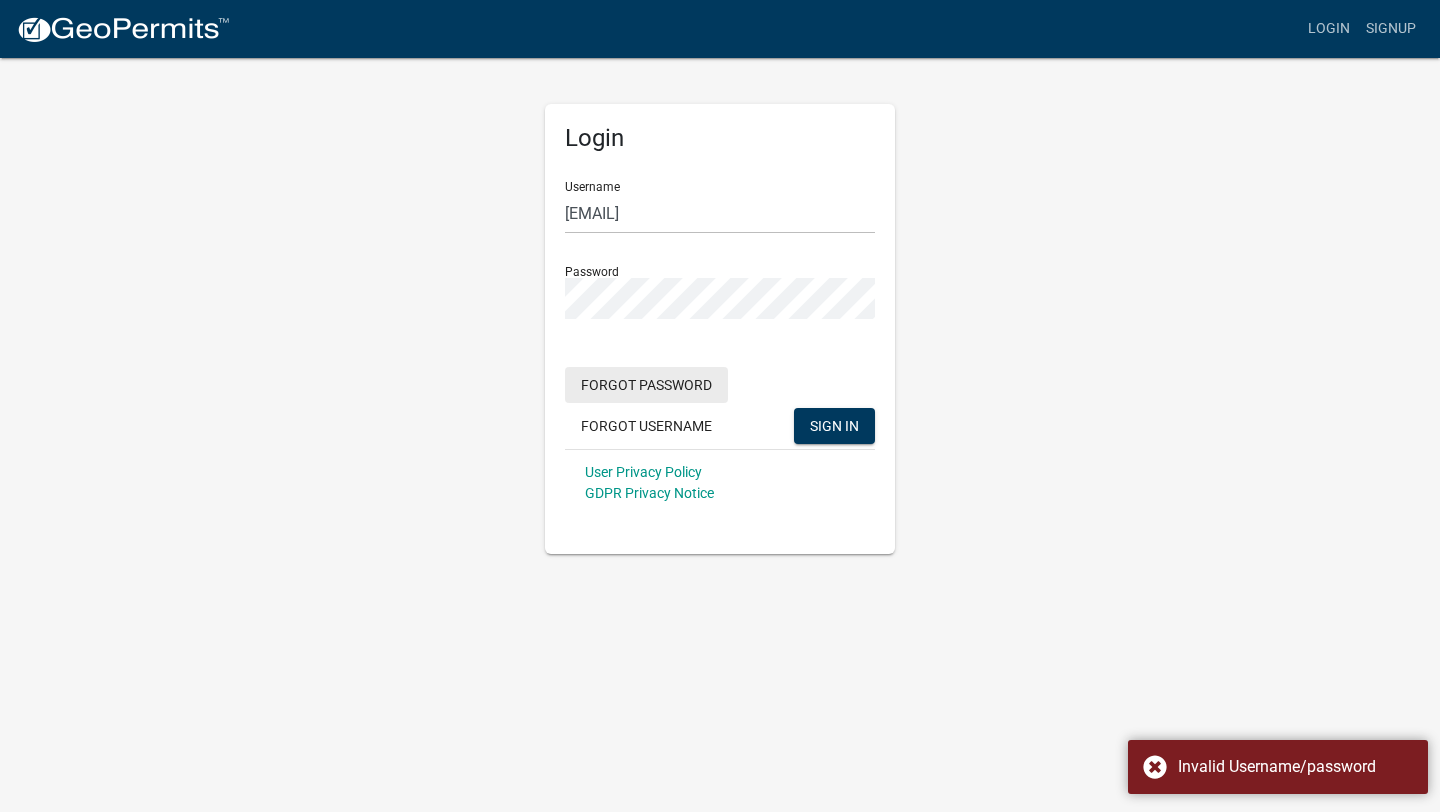 click on "Forgot Password" 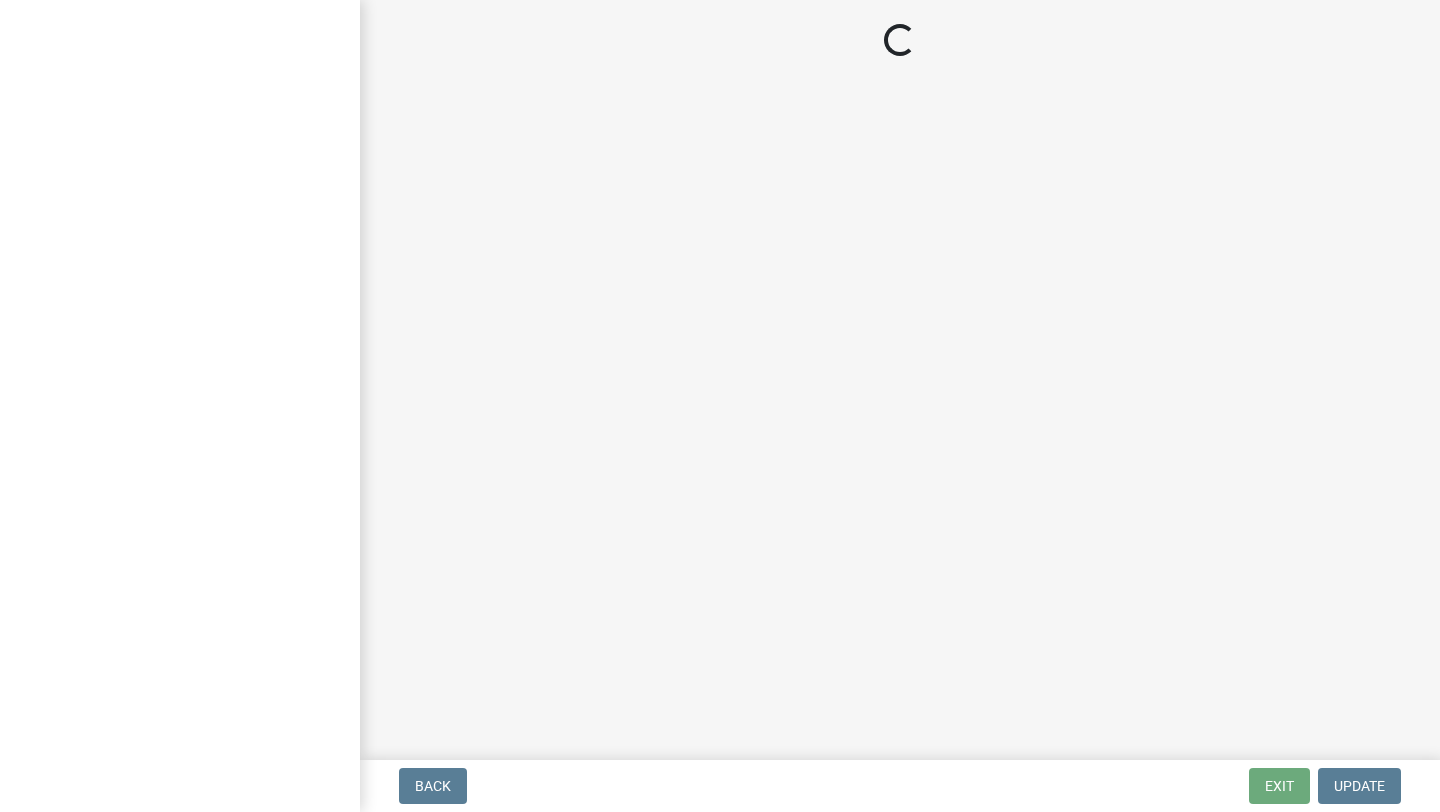 scroll, scrollTop: 0, scrollLeft: 0, axis: both 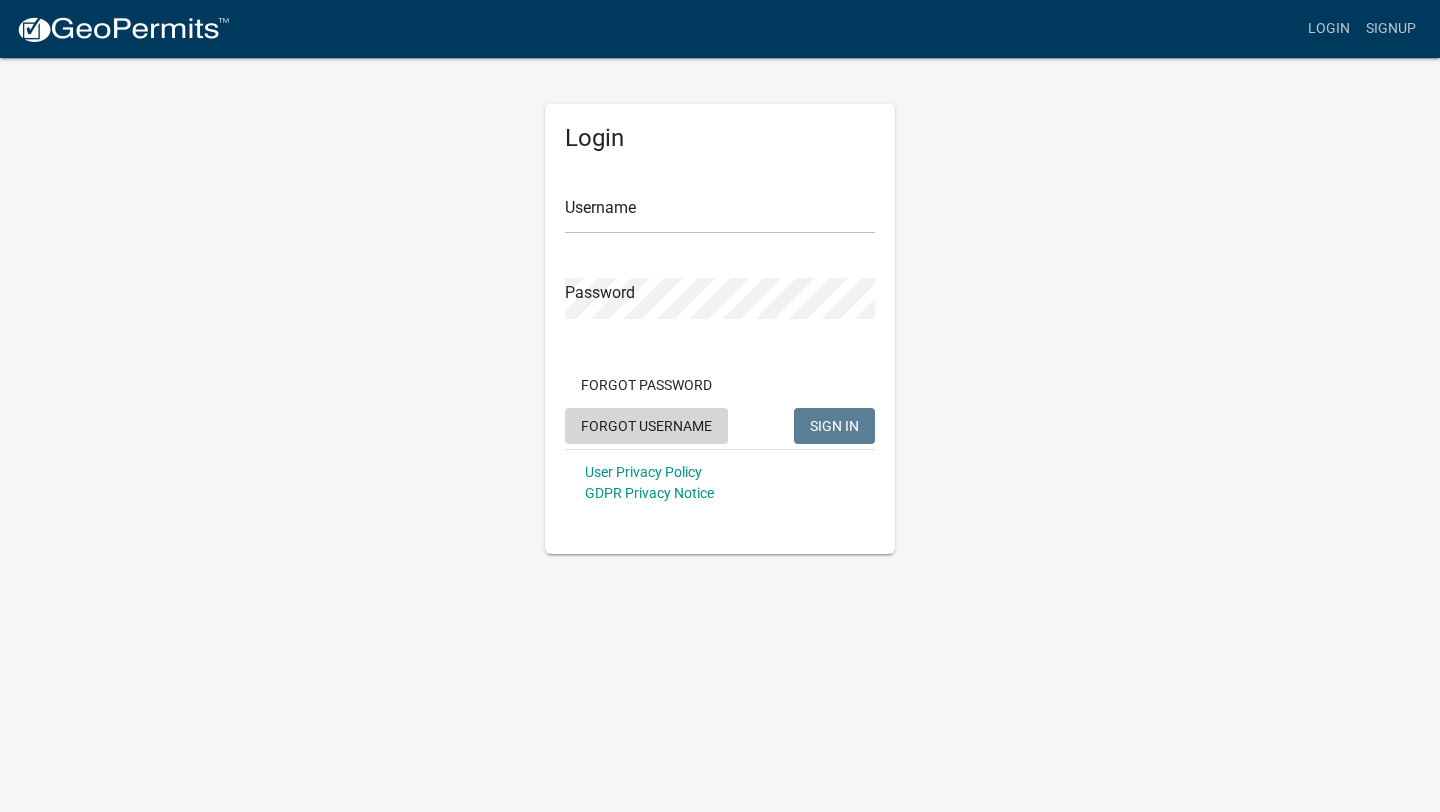 click on "Forgot Username" 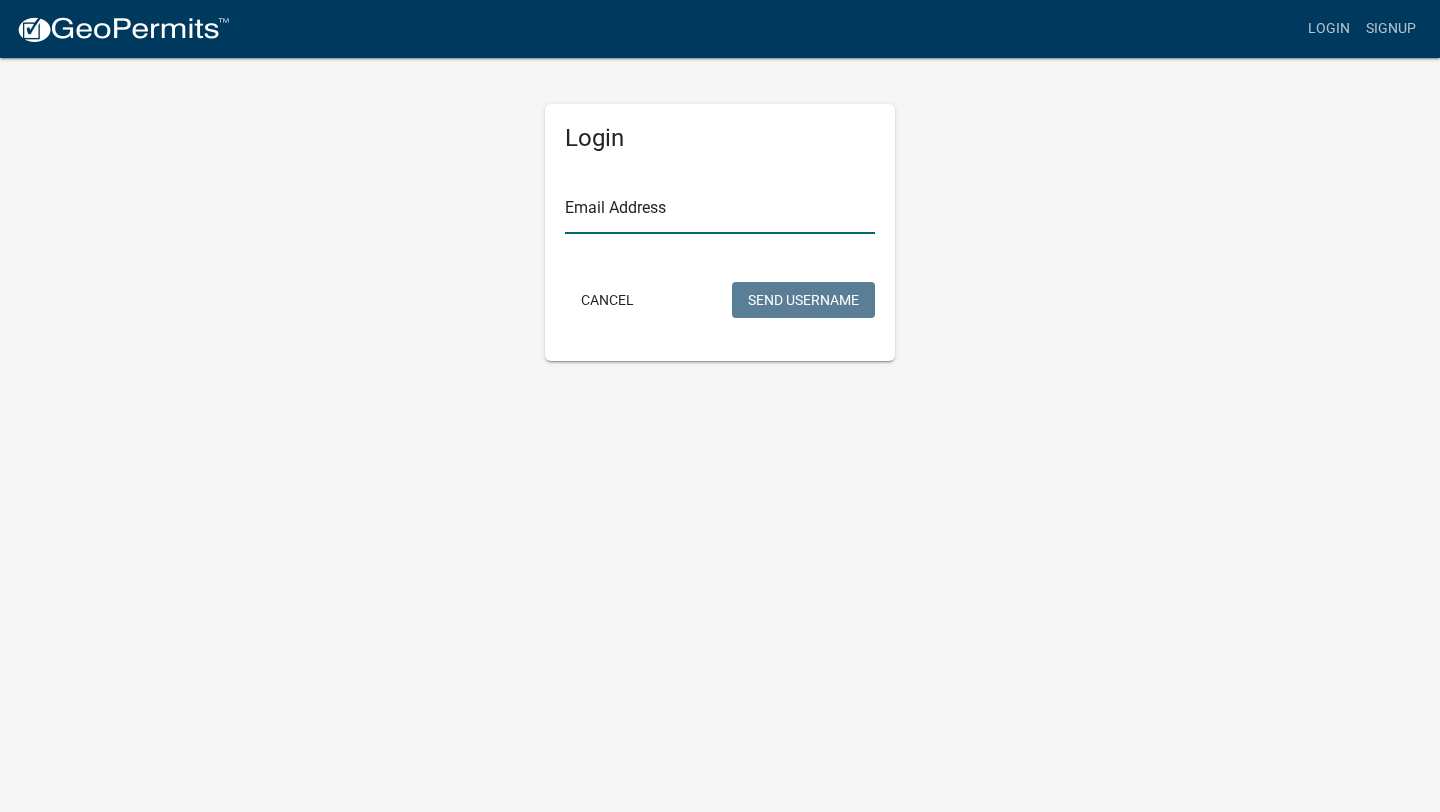 click on "Email Address" at bounding box center [720, 213] 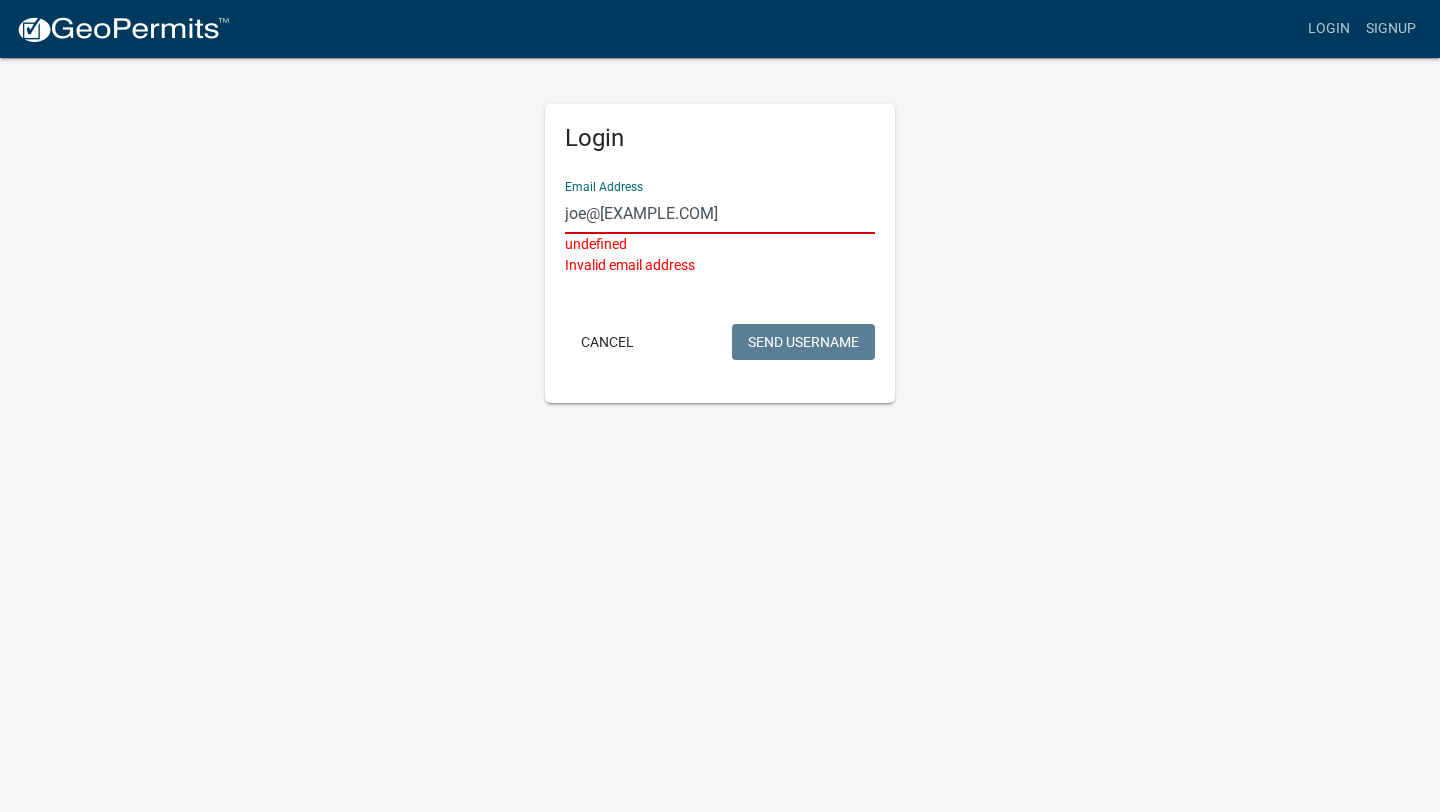 type on "joe@[EXAMPLE.COM]" 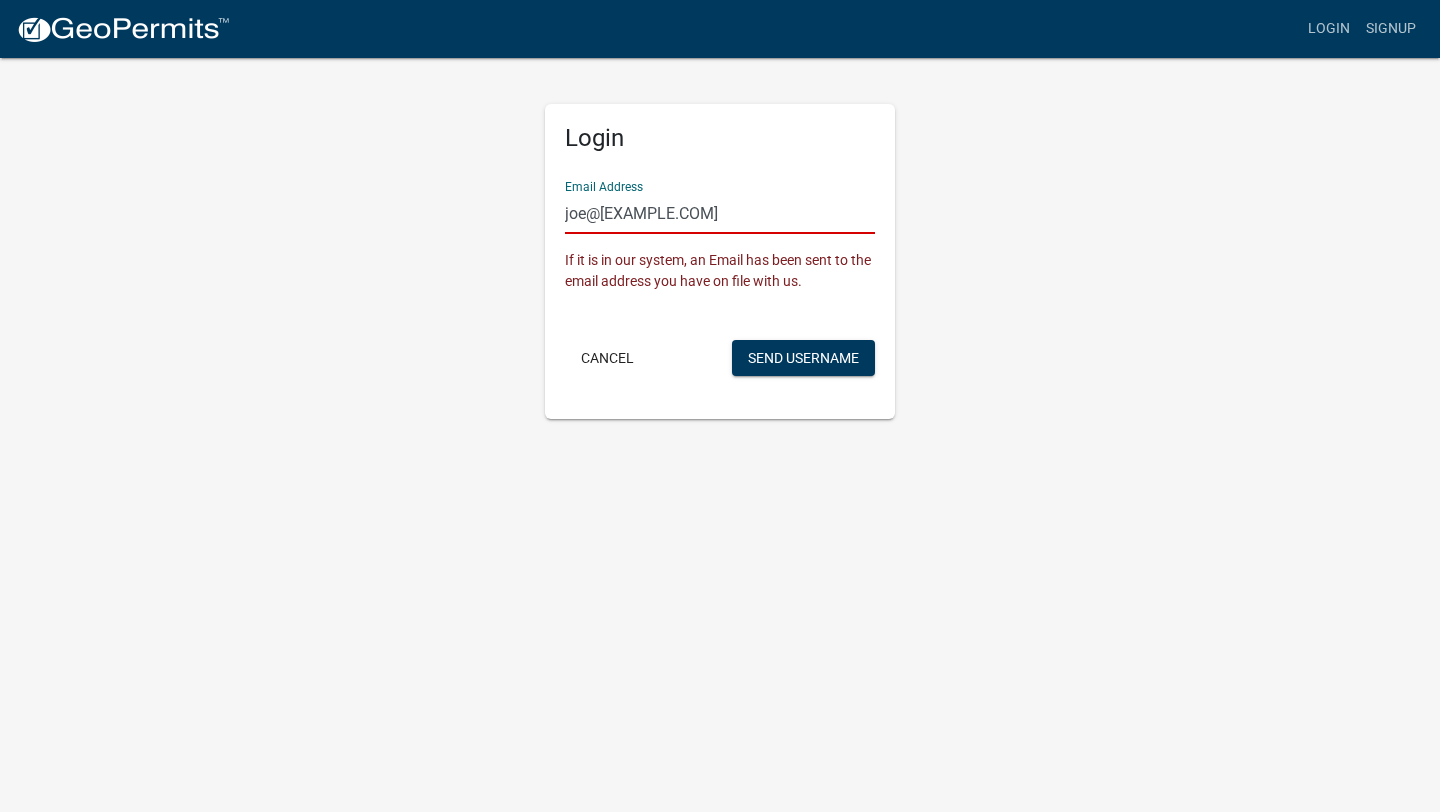 drag, startPoint x: 705, startPoint y: 216, endPoint x: 567, endPoint y: 216, distance: 138 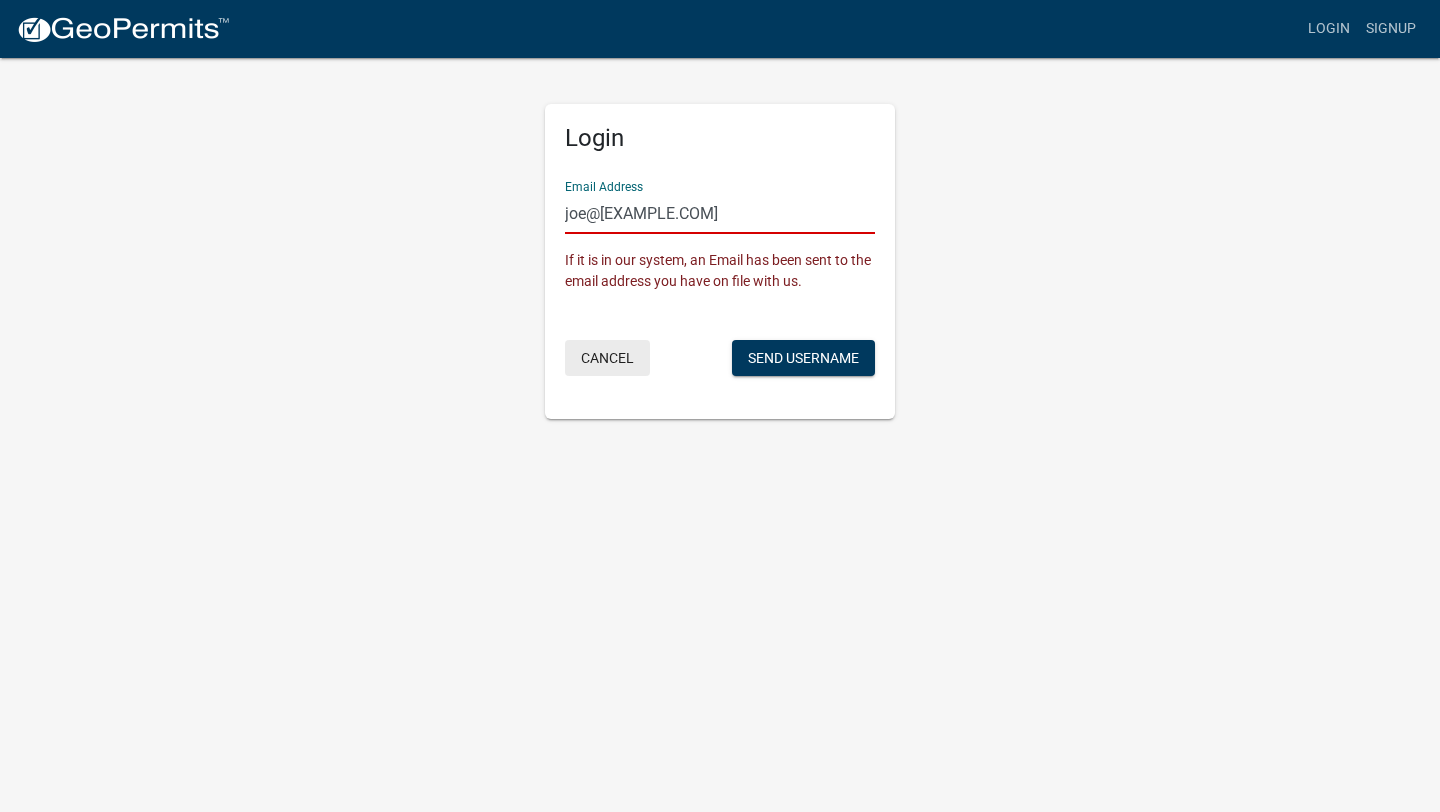 click on "Cancel" 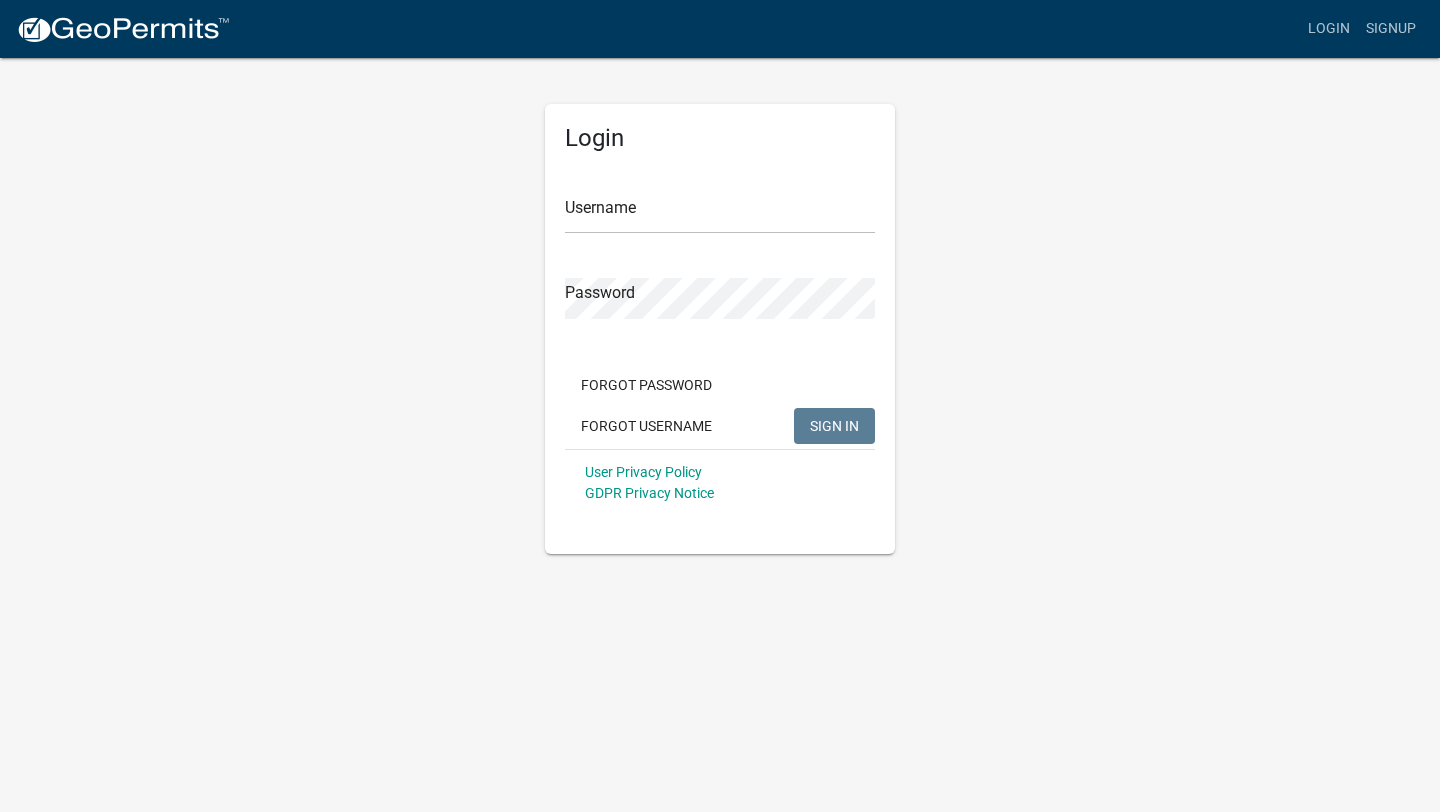 click on "Username Password  Forgot Password   Forgot Username  SIGN IN User Privacy Policy GDPR Privacy Notice" 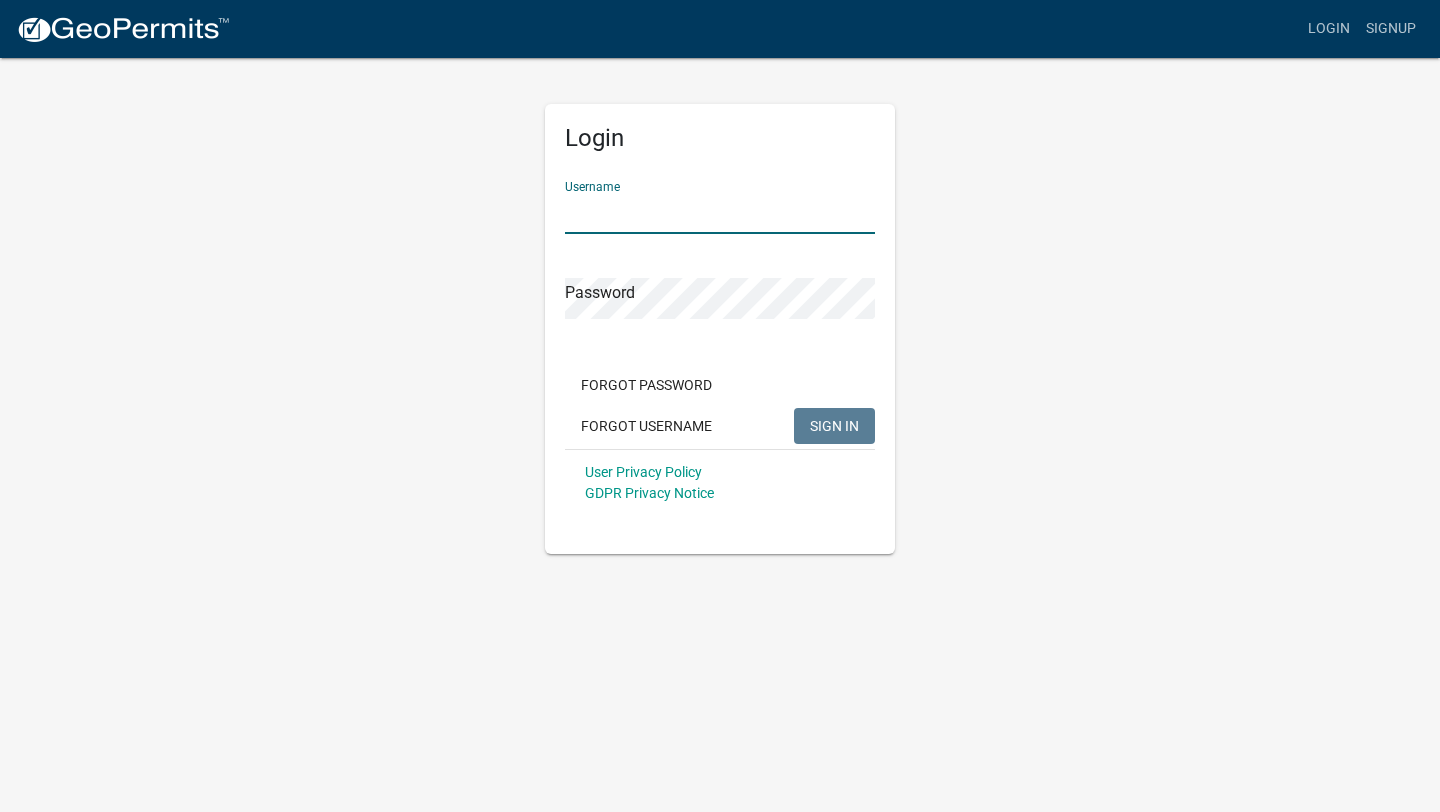 click on "Username" at bounding box center [720, 213] 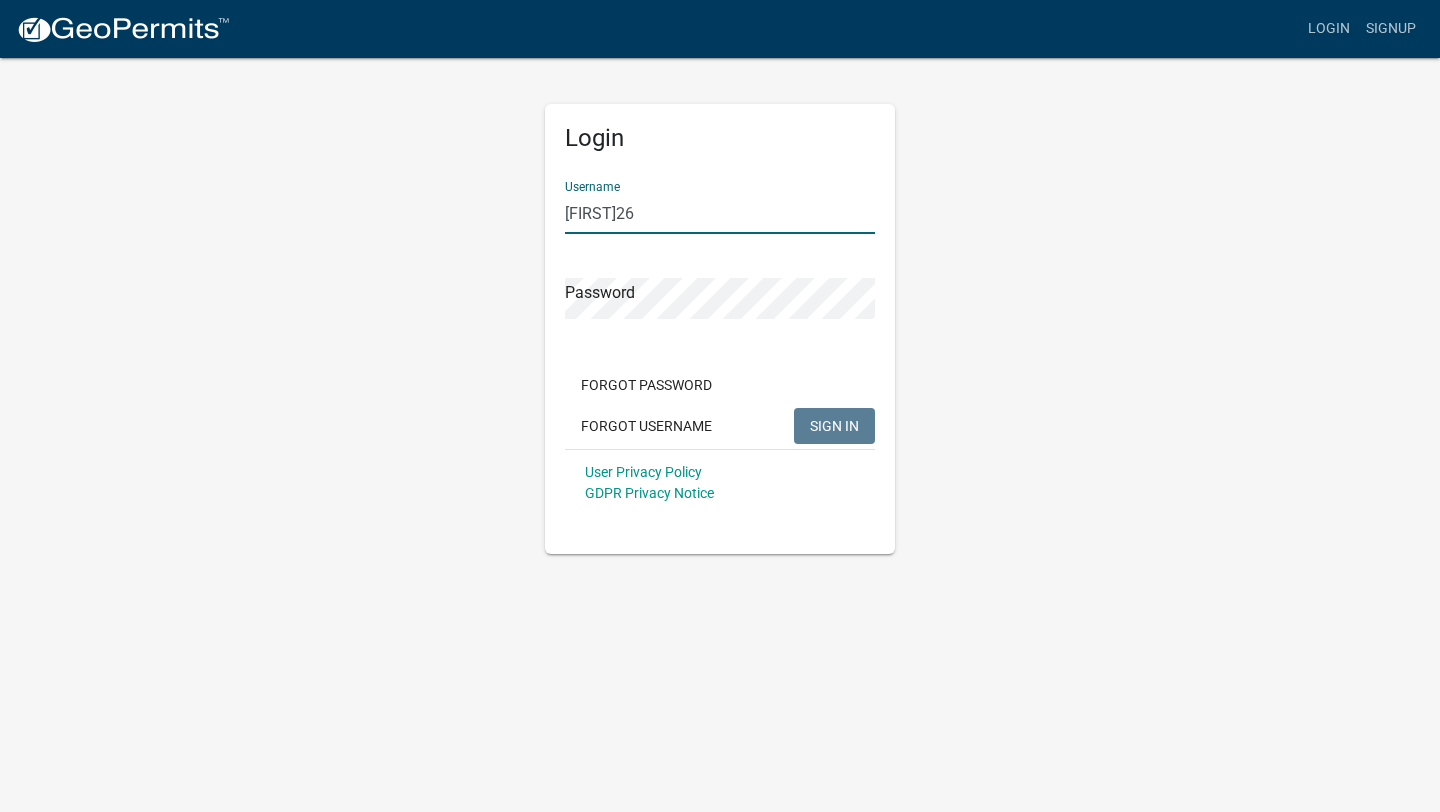 click on "[USERNAME]" at bounding box center (720, 213) 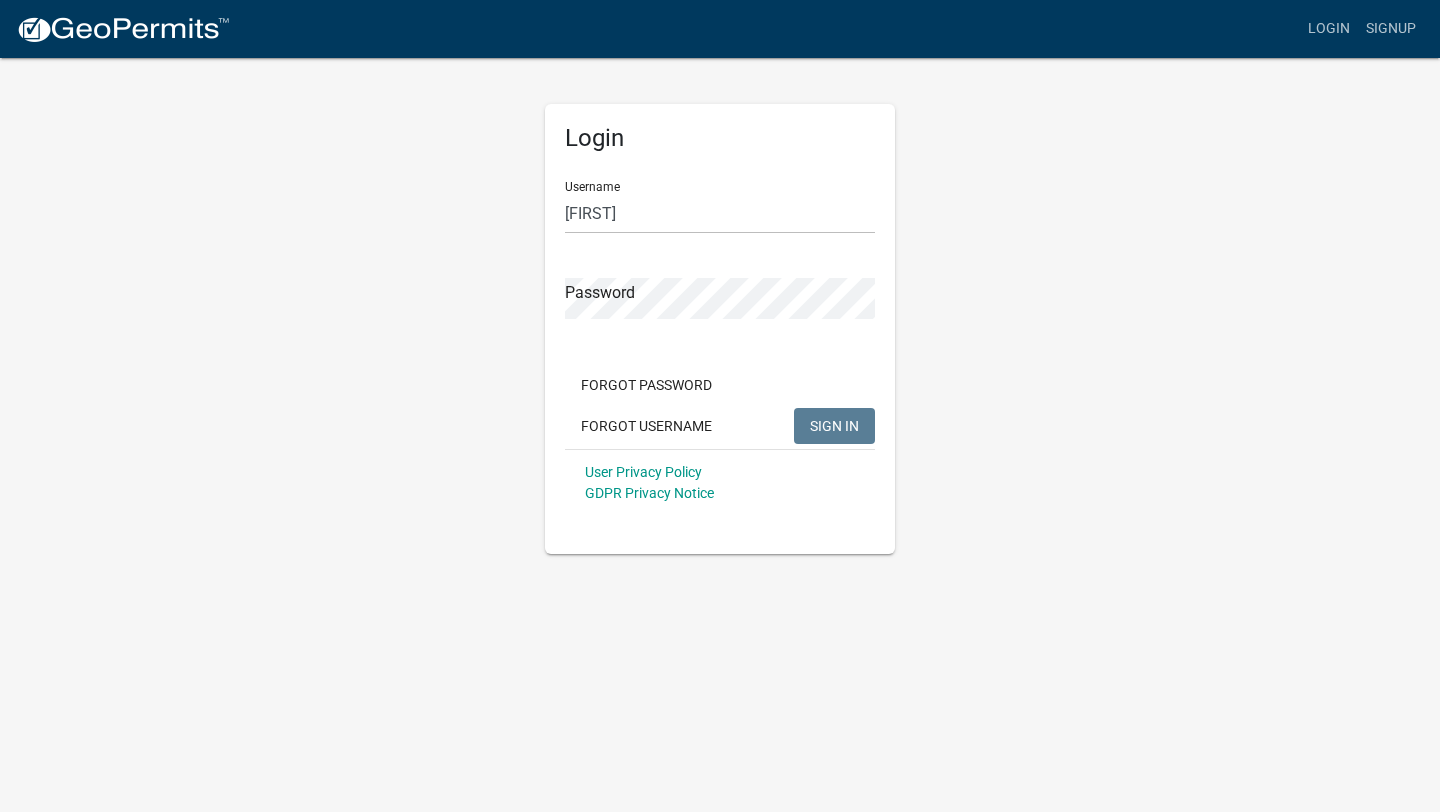 click on "Password" 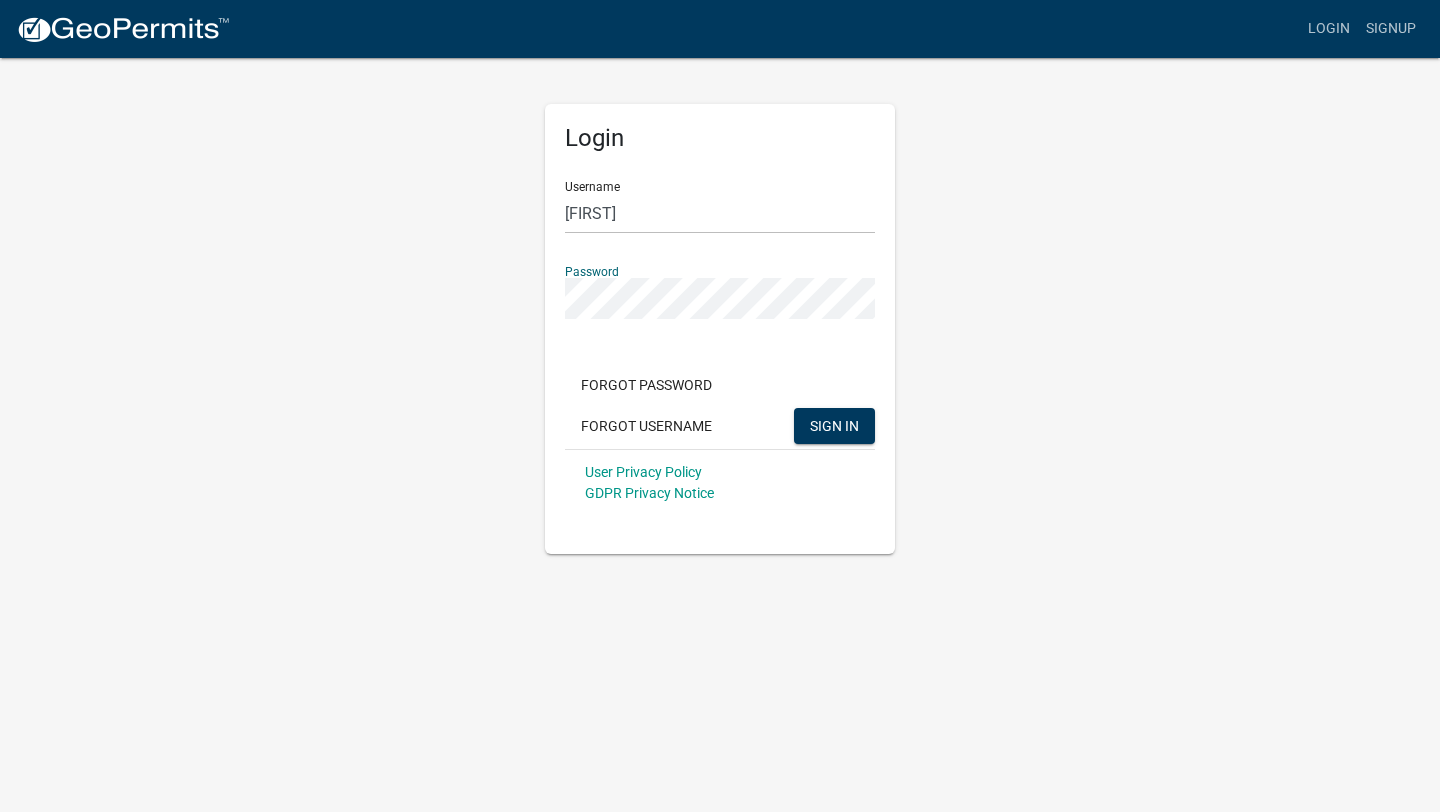 click on "SIGN IN" 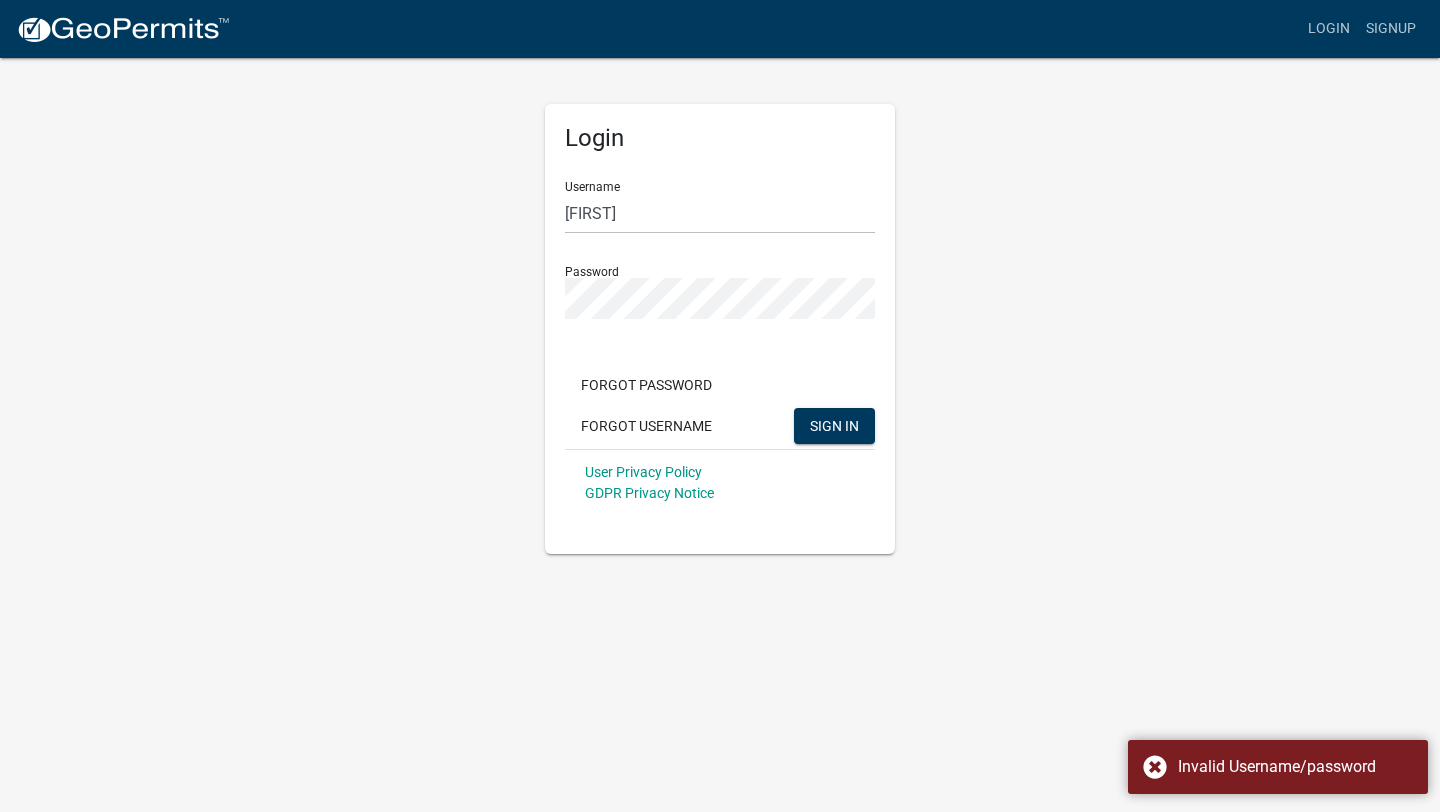 click on "Username Joestock Password  Forgot Password   Forgot Username  SIGN IN User Privacy Policy GDPR Privacy Notice" 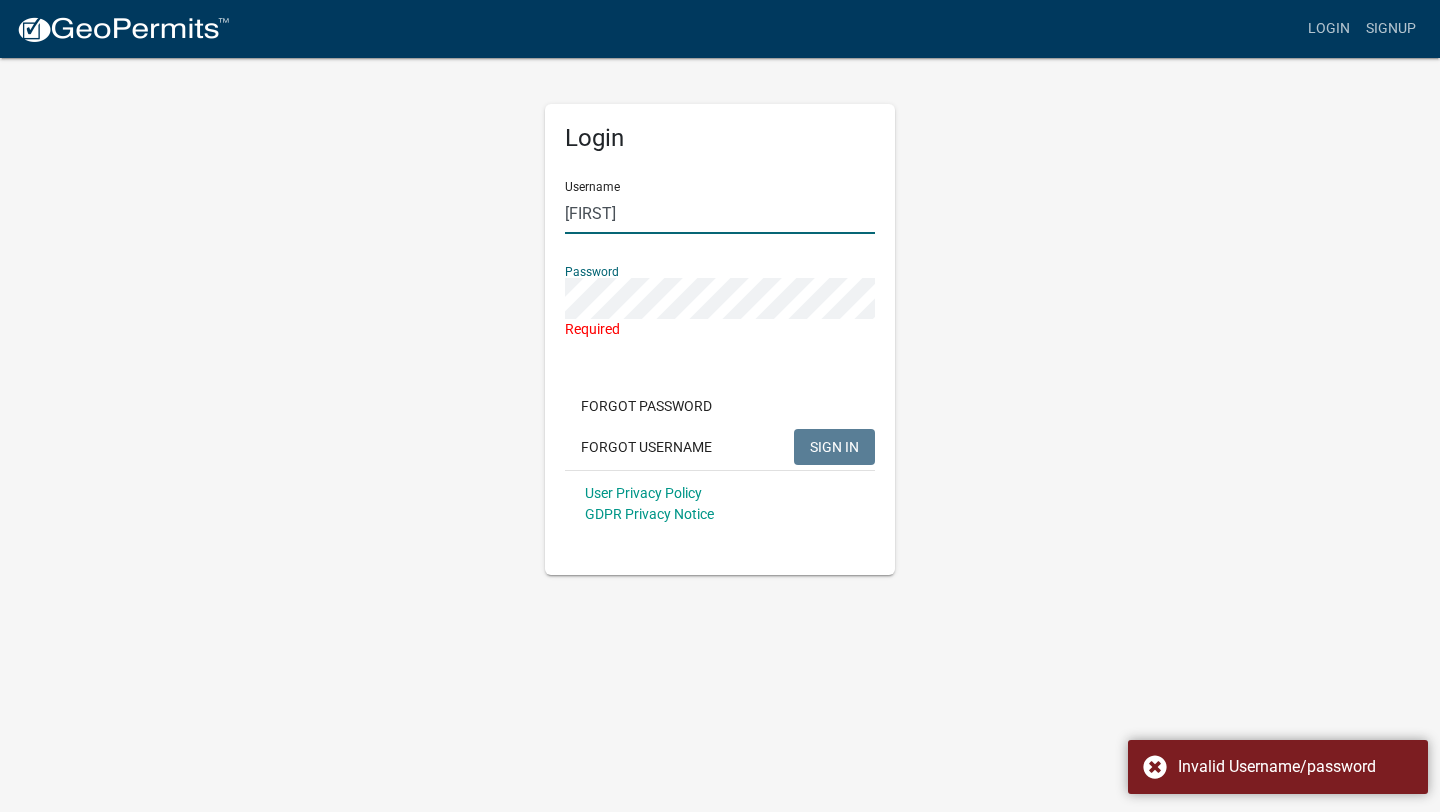 click on "Joestock" at bounding box center [720, 213] 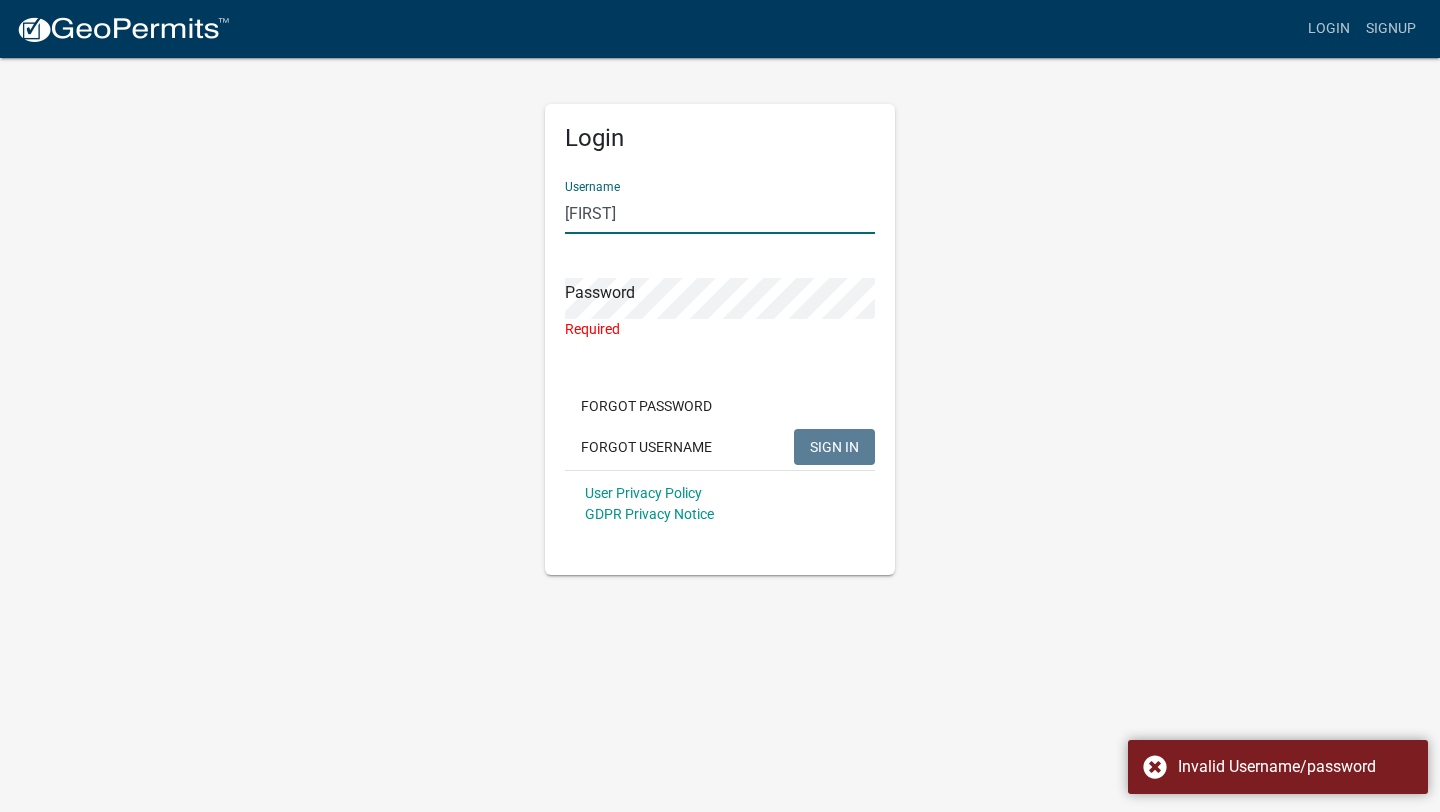 click on "Joestock" at bounding box center (720, 213) 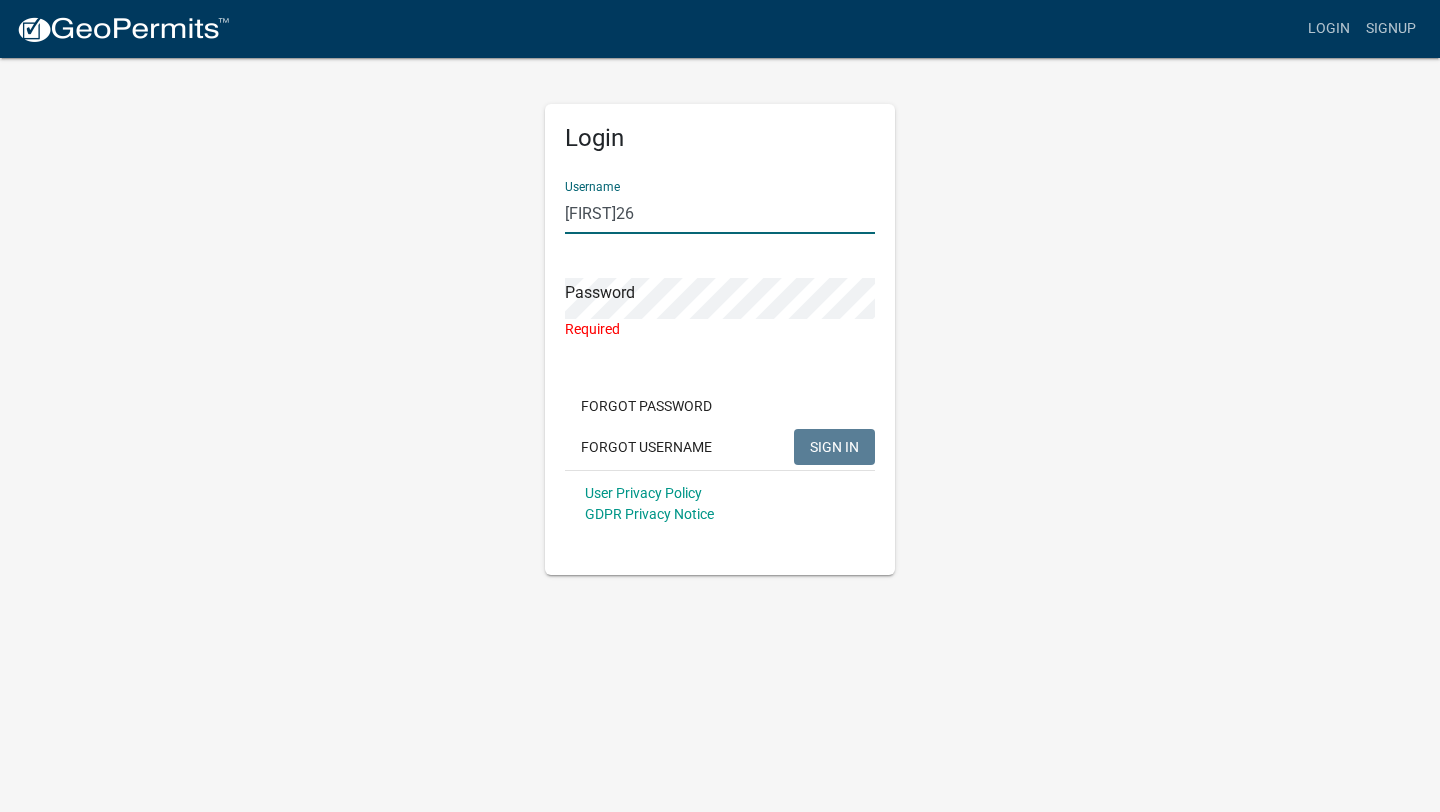 type on "[USERNAME]" 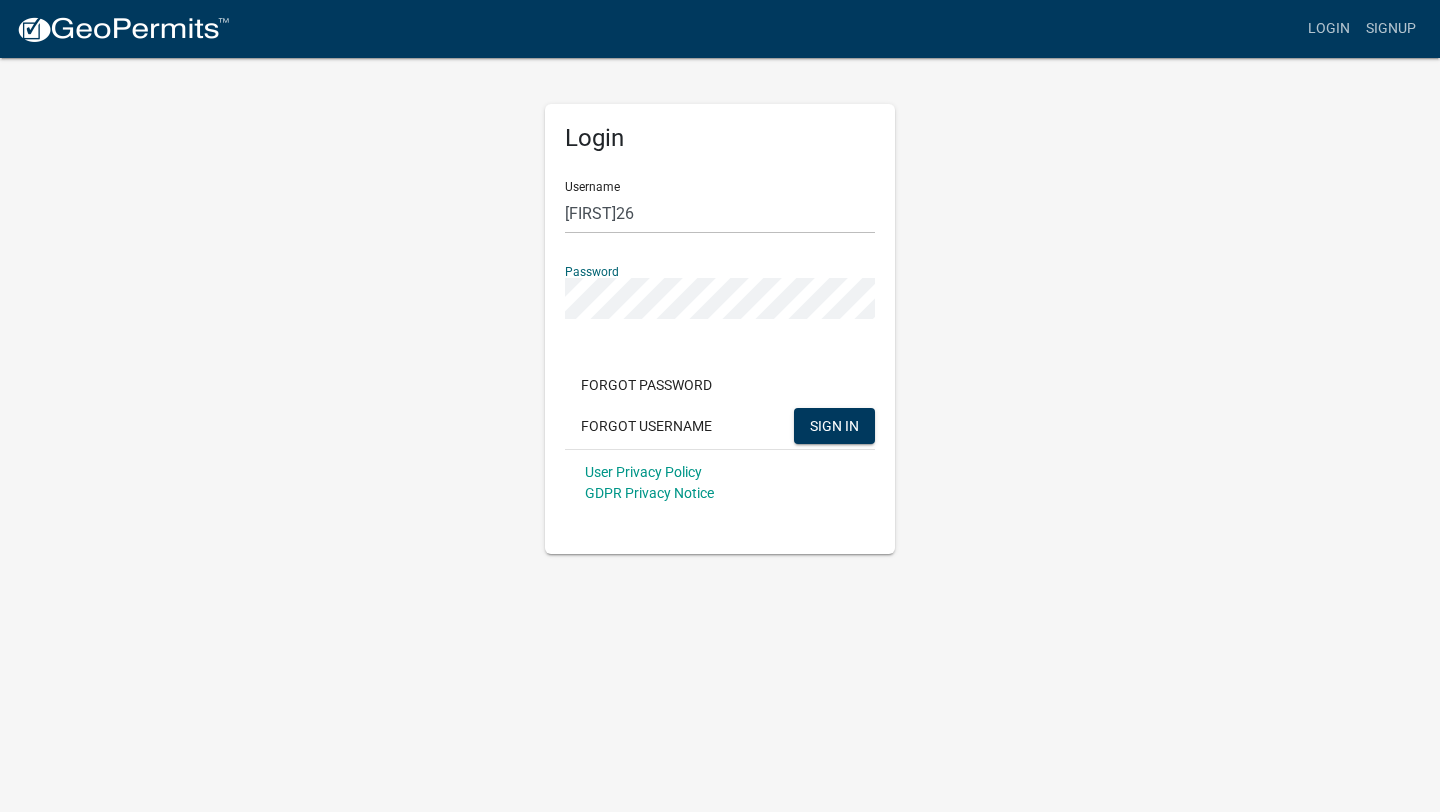 click on "SIGN IN" 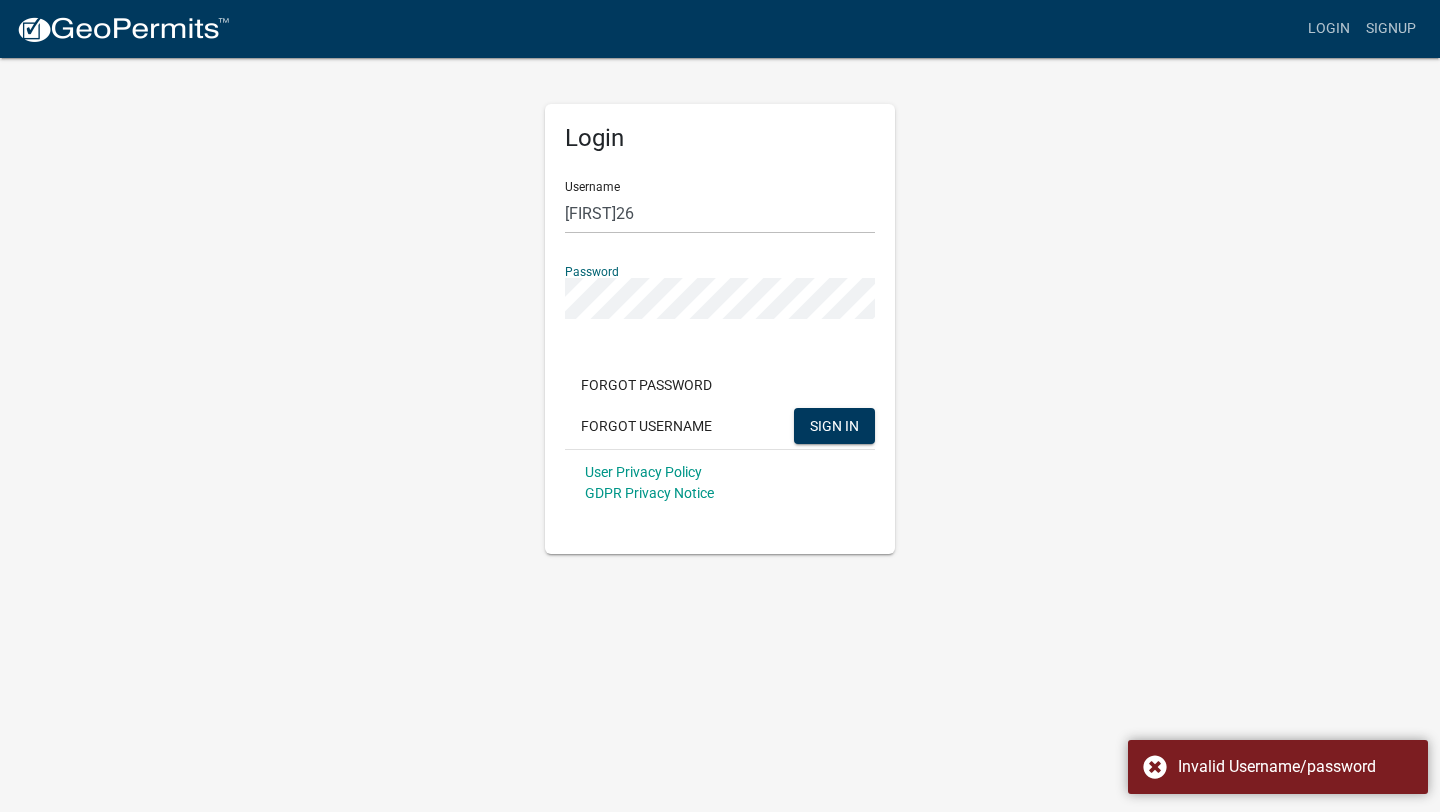 click on "SIGN IN" 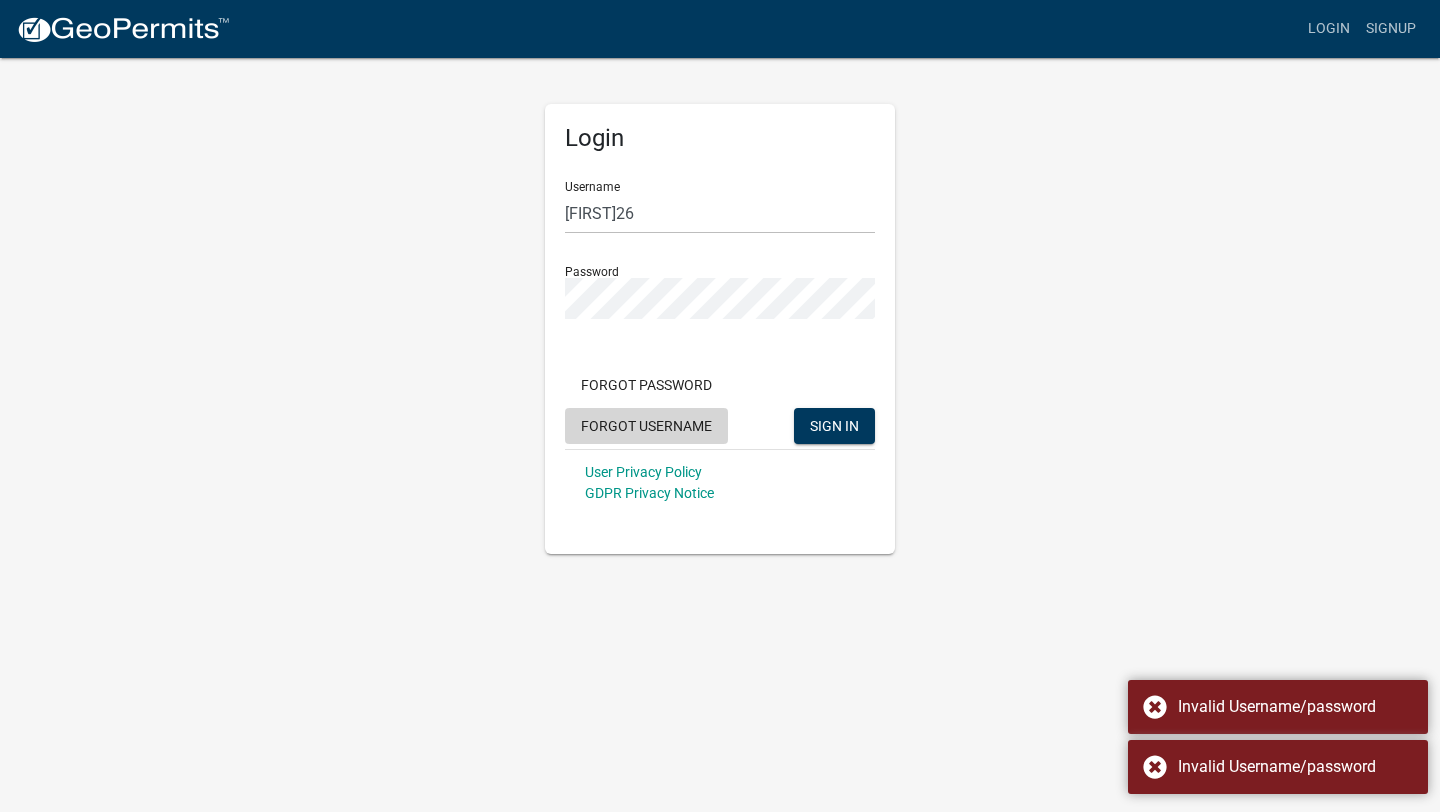 click on "Username joestock26 Password  Forgot Password   Forgot Username  SIGN IN User Privacy Policy GDPR Privacy Notice" 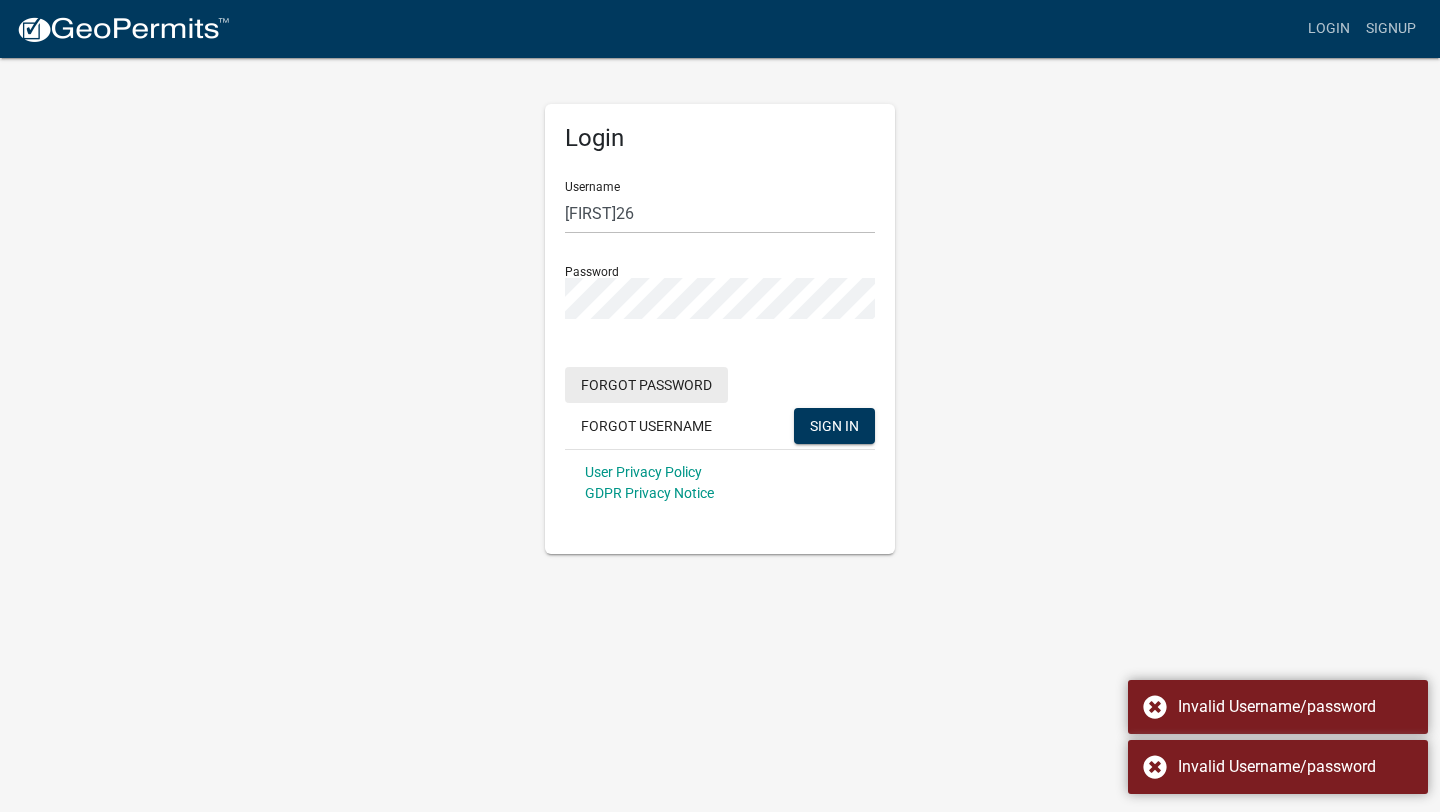 click on "Forgot Password" 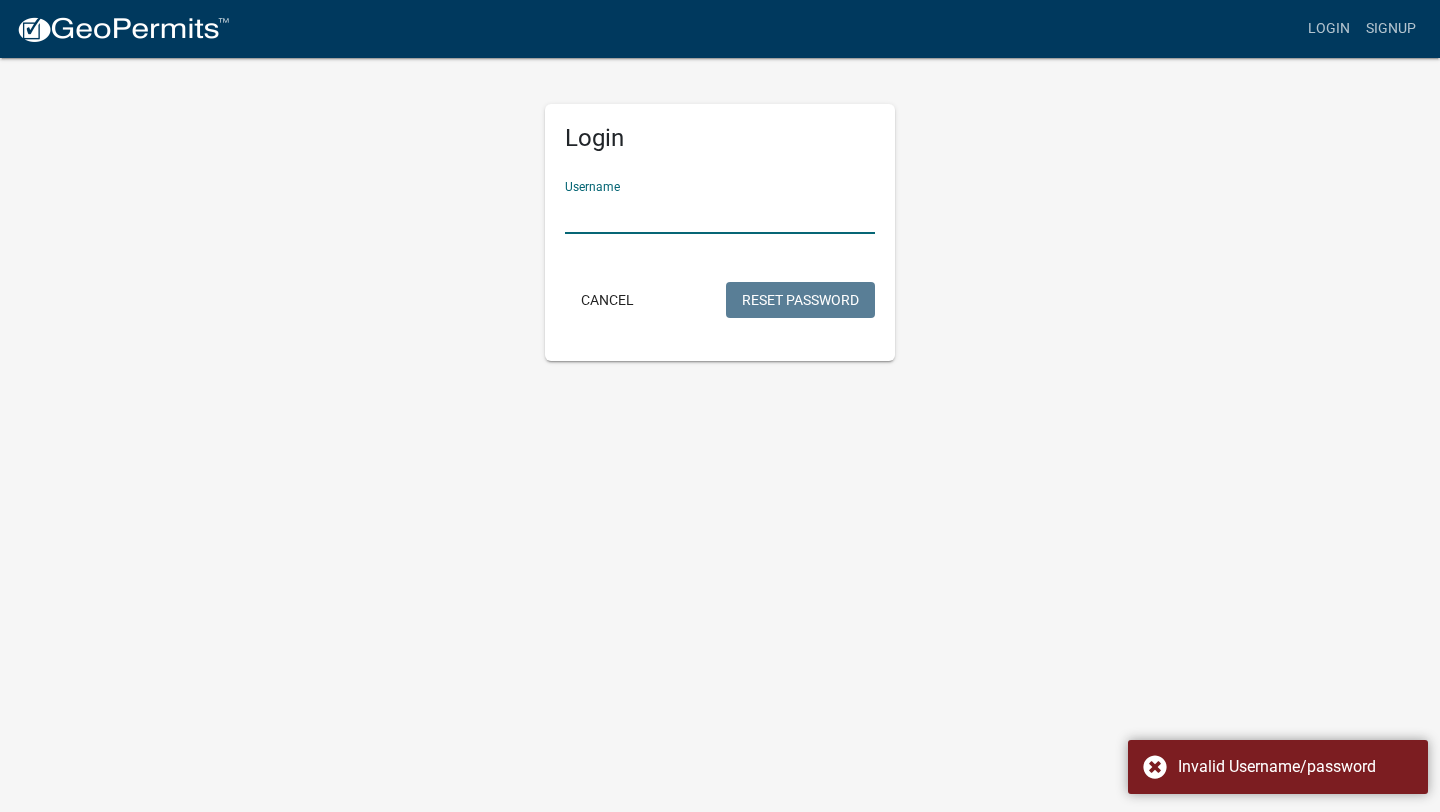 click on "Username" at bounding box center [720, 213] 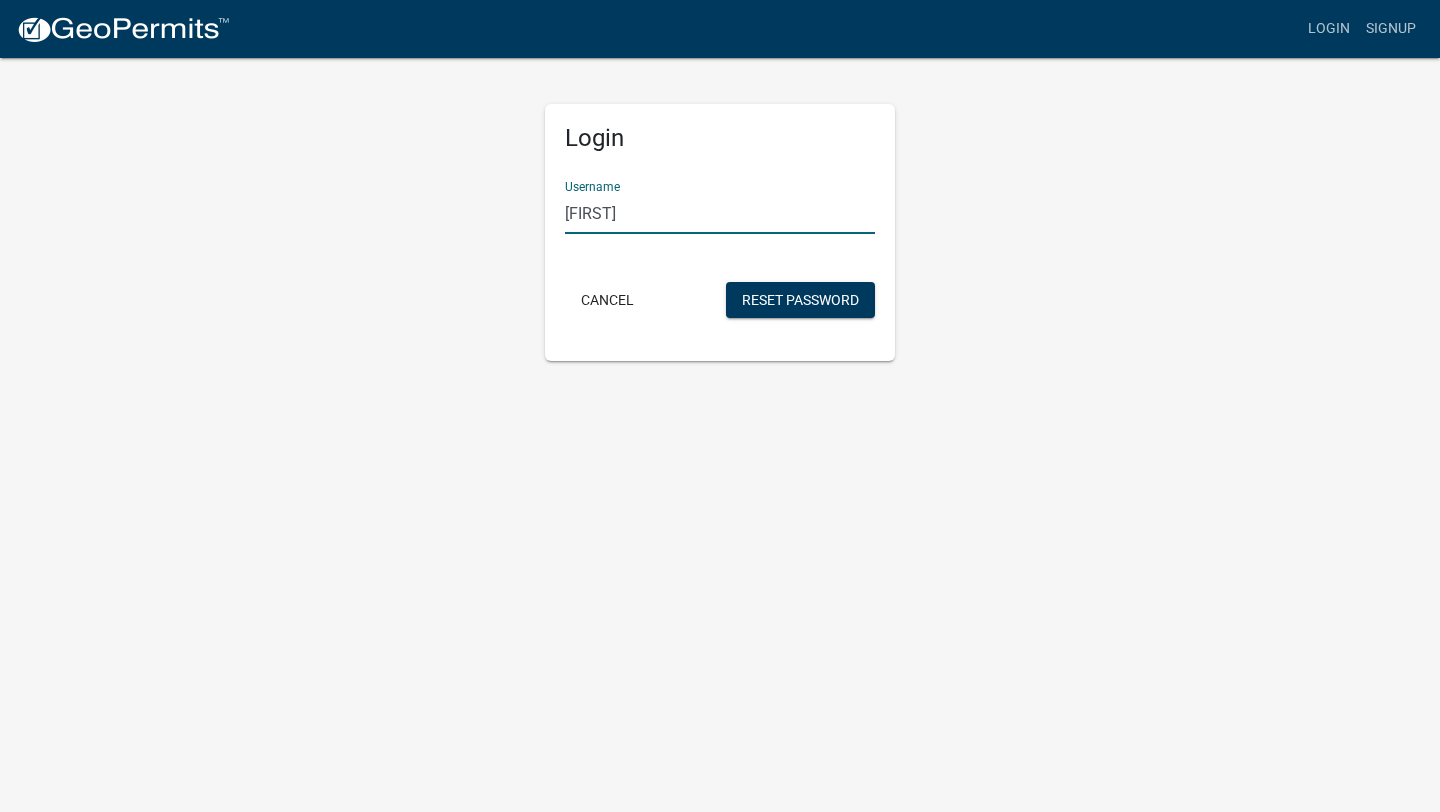 type on "[USERNAME]" 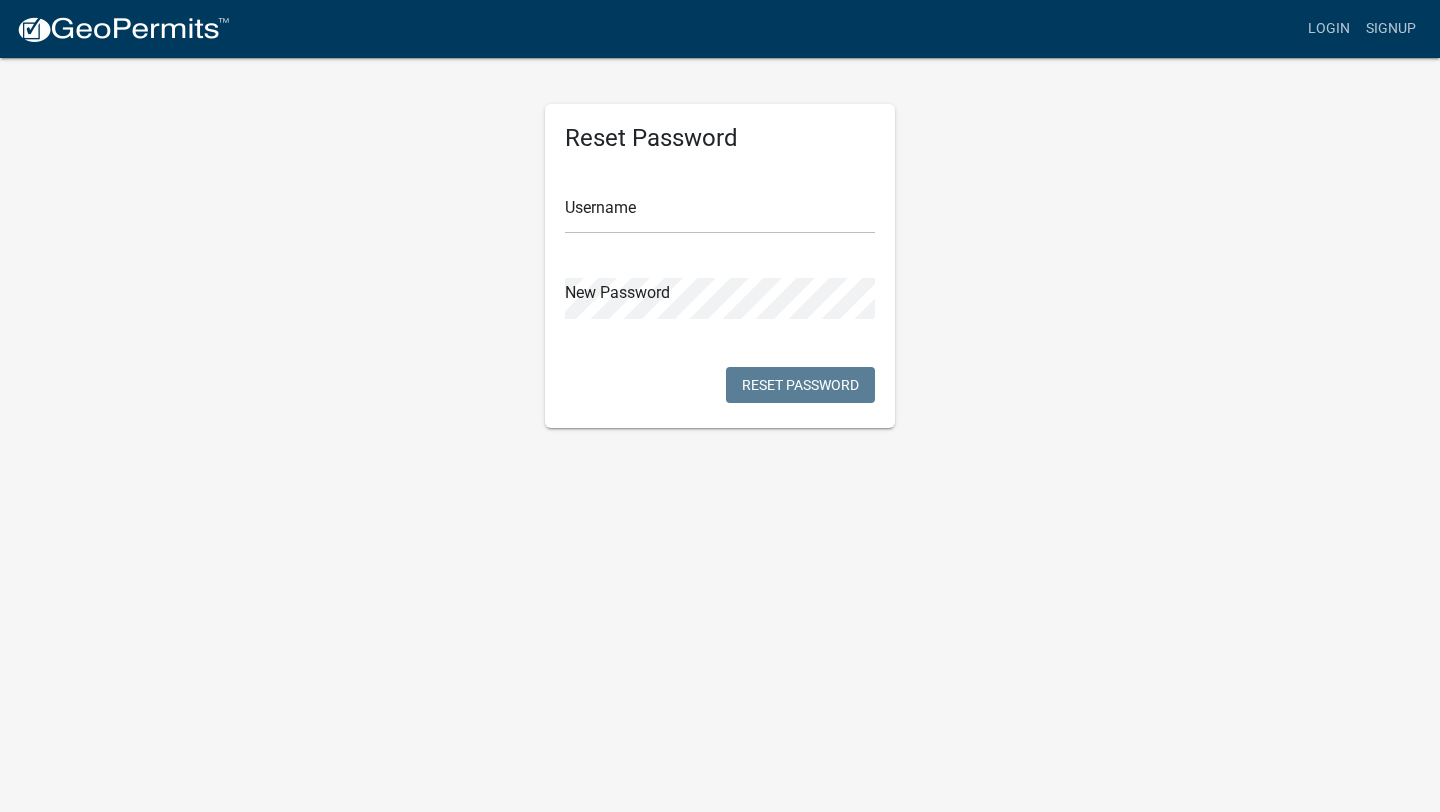 scroll, scrollTop: 0, scrollLeft: 0, axis: both 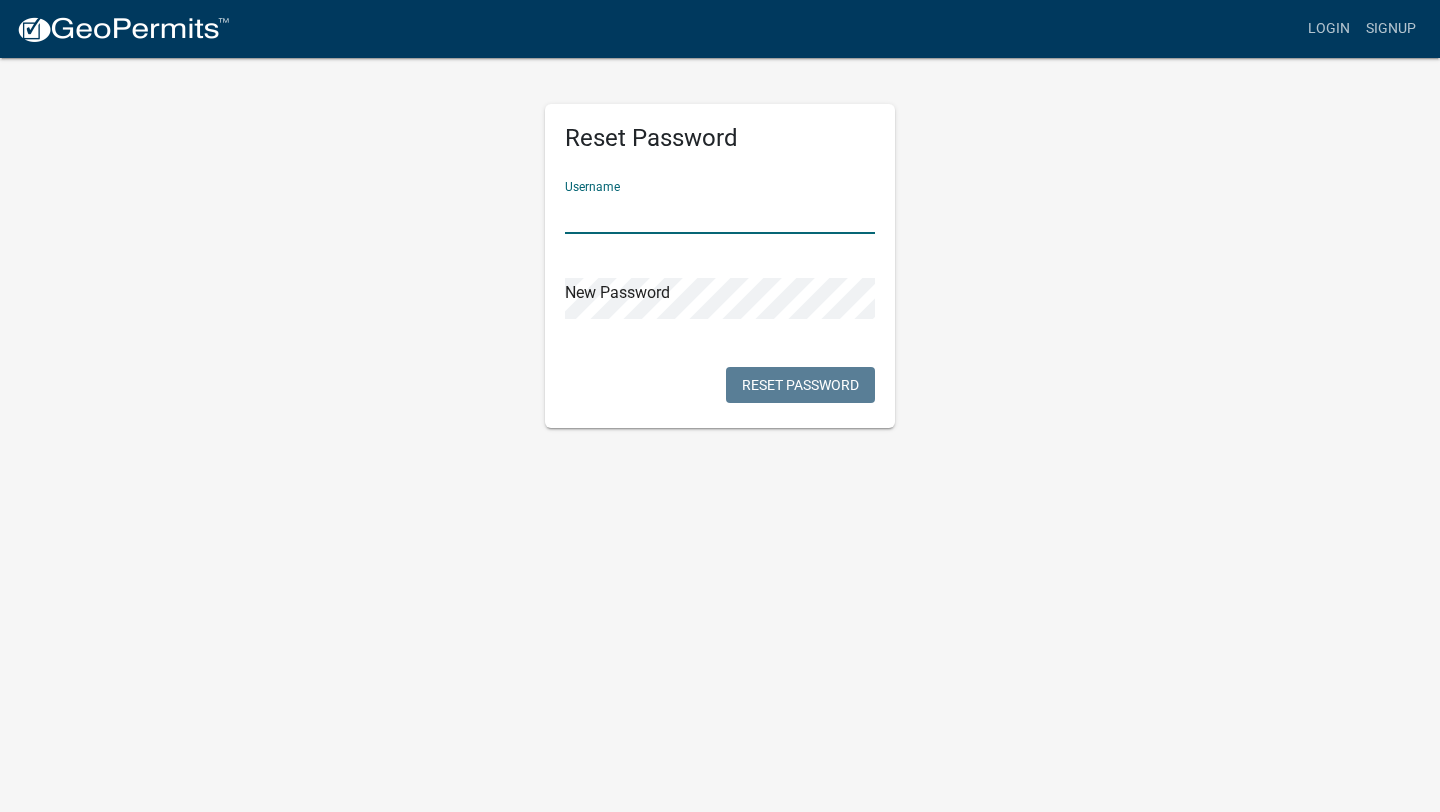 click at bounding box center (720, 213) 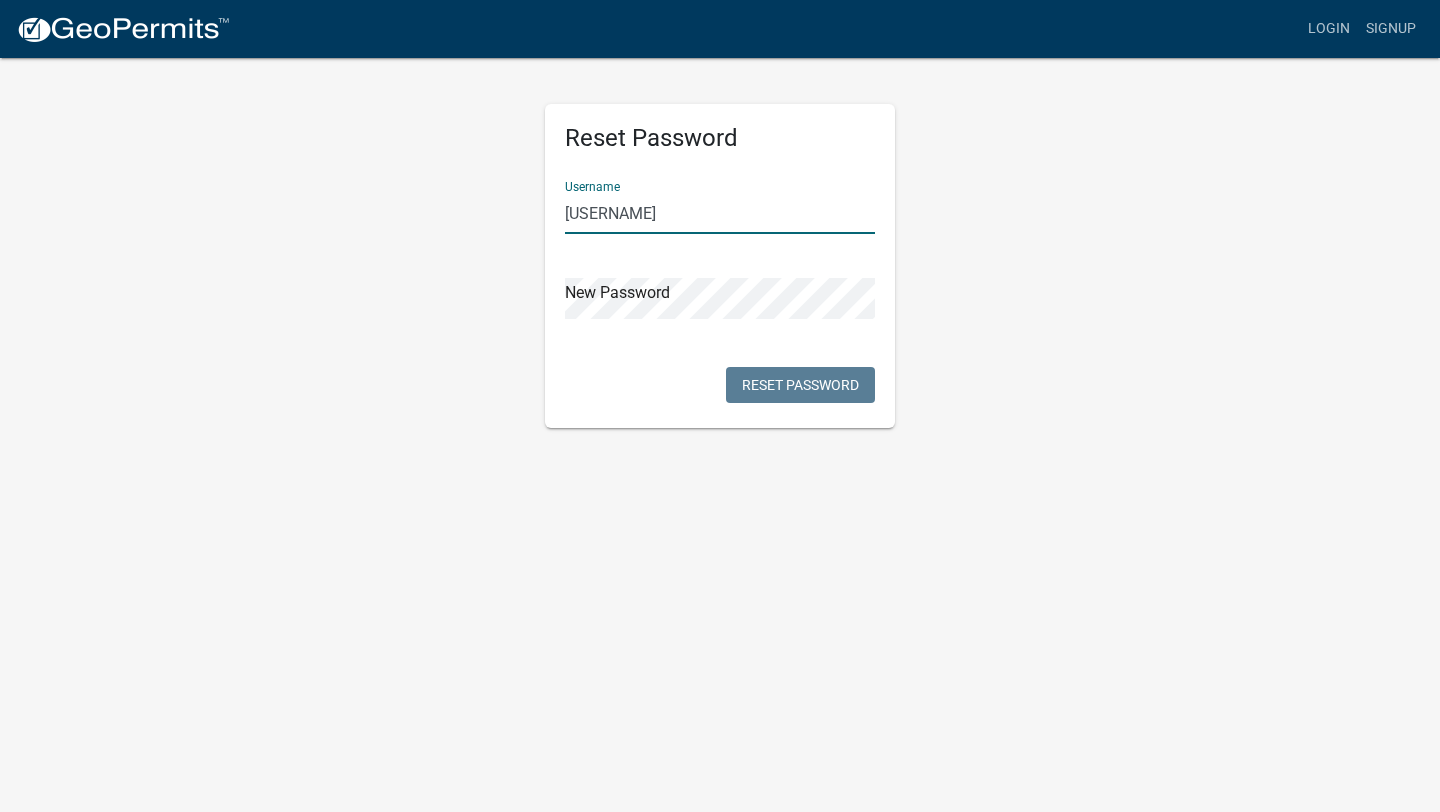 type on "[FIRST]" 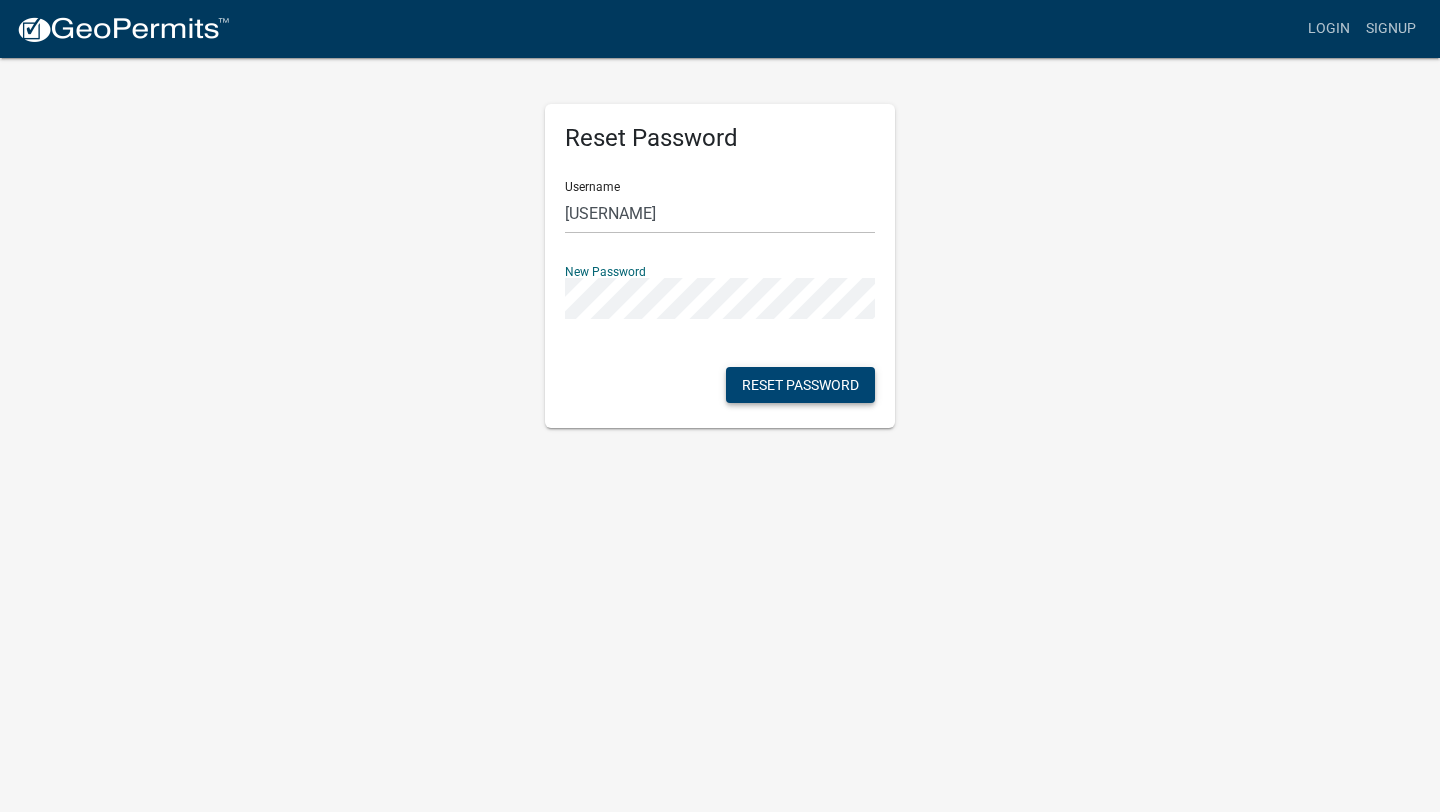 click on "Reset Password" 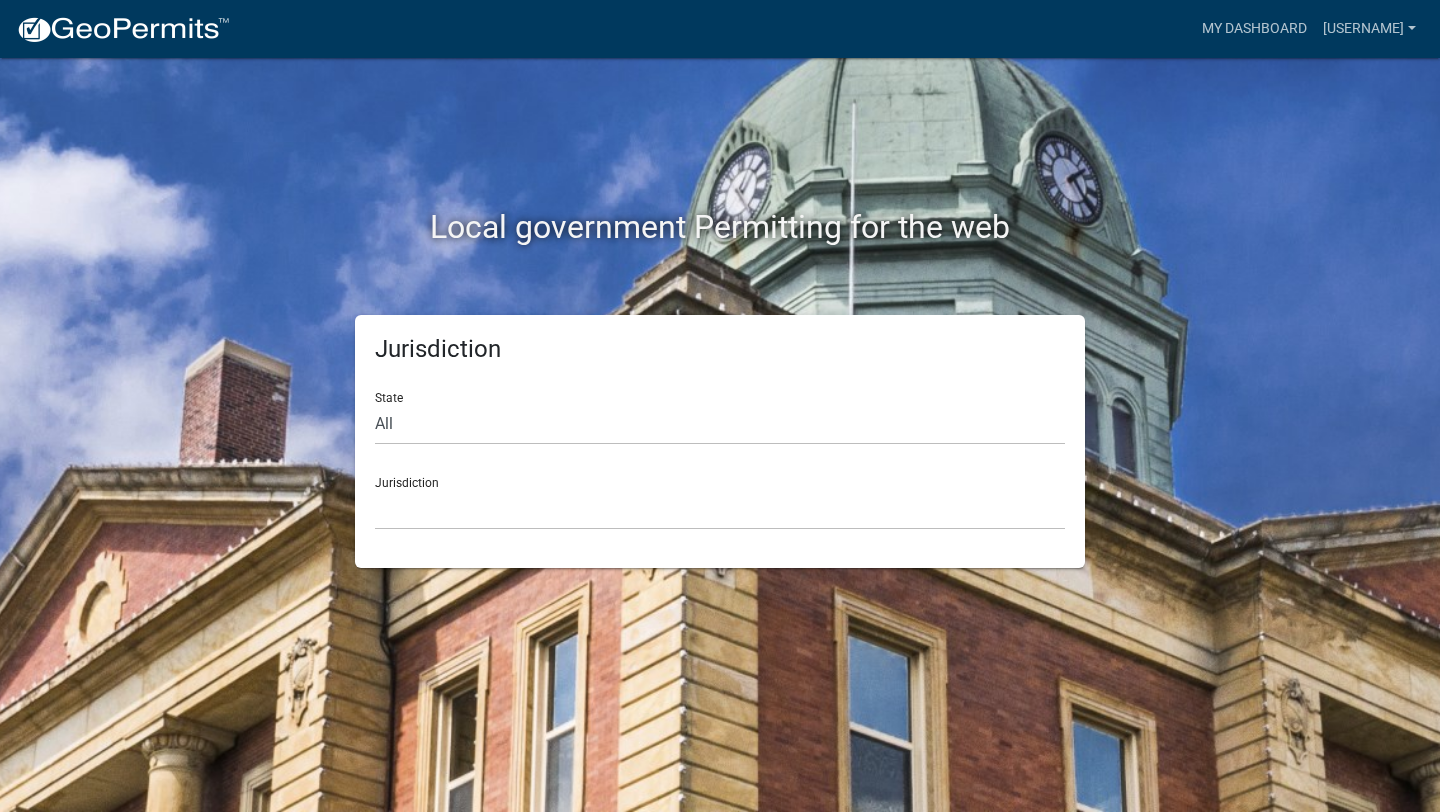 click on "State All  Colorado   Georgia   Indiana   Iowa   Kansas   Minnesota   Ohio   South Carolina   Wisconsin" 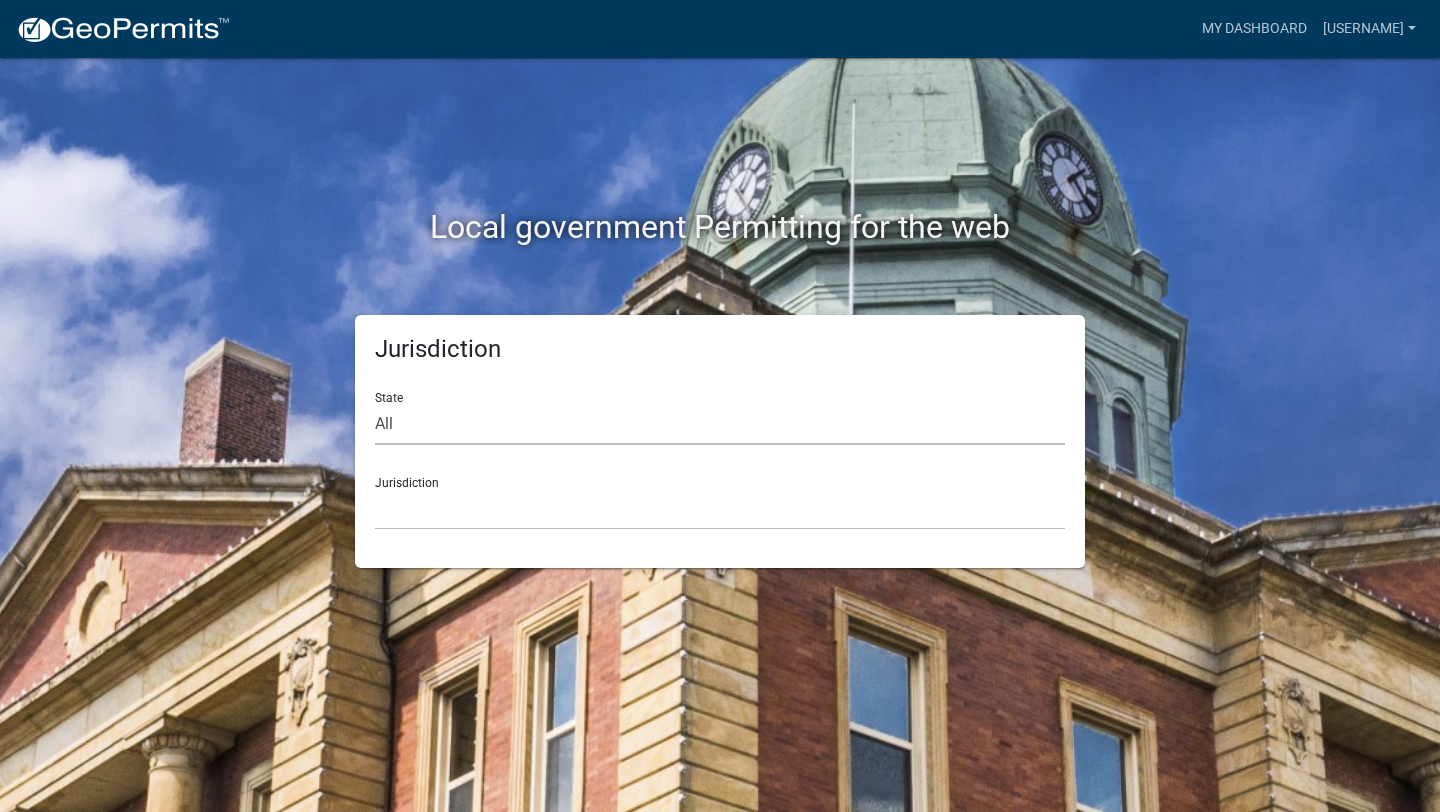 click on "All  Colorado   Georgia   Indiana   Iowa   Kansas   Minnesota   Ohio   South Carolina   Wisconsin" 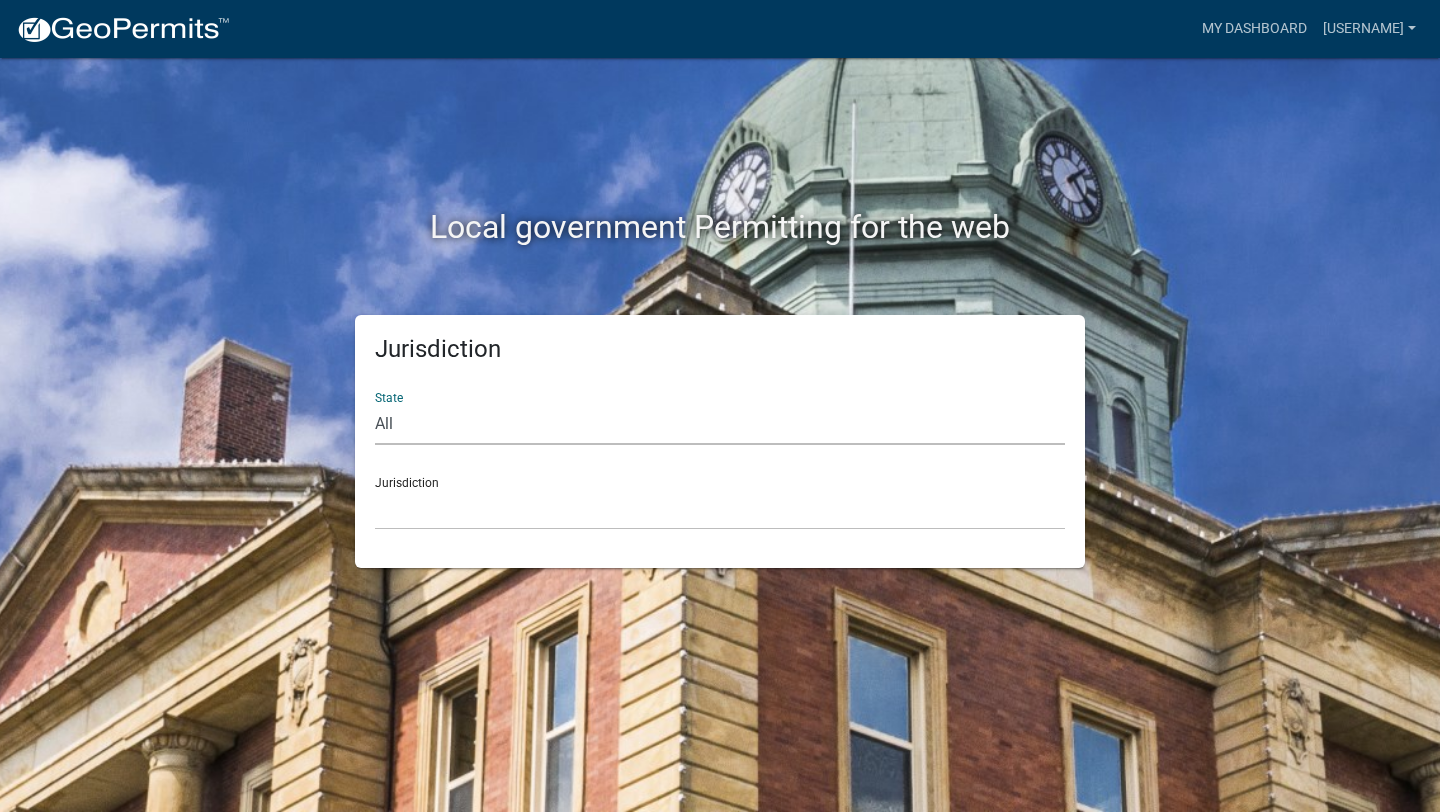 select on "Georgia" 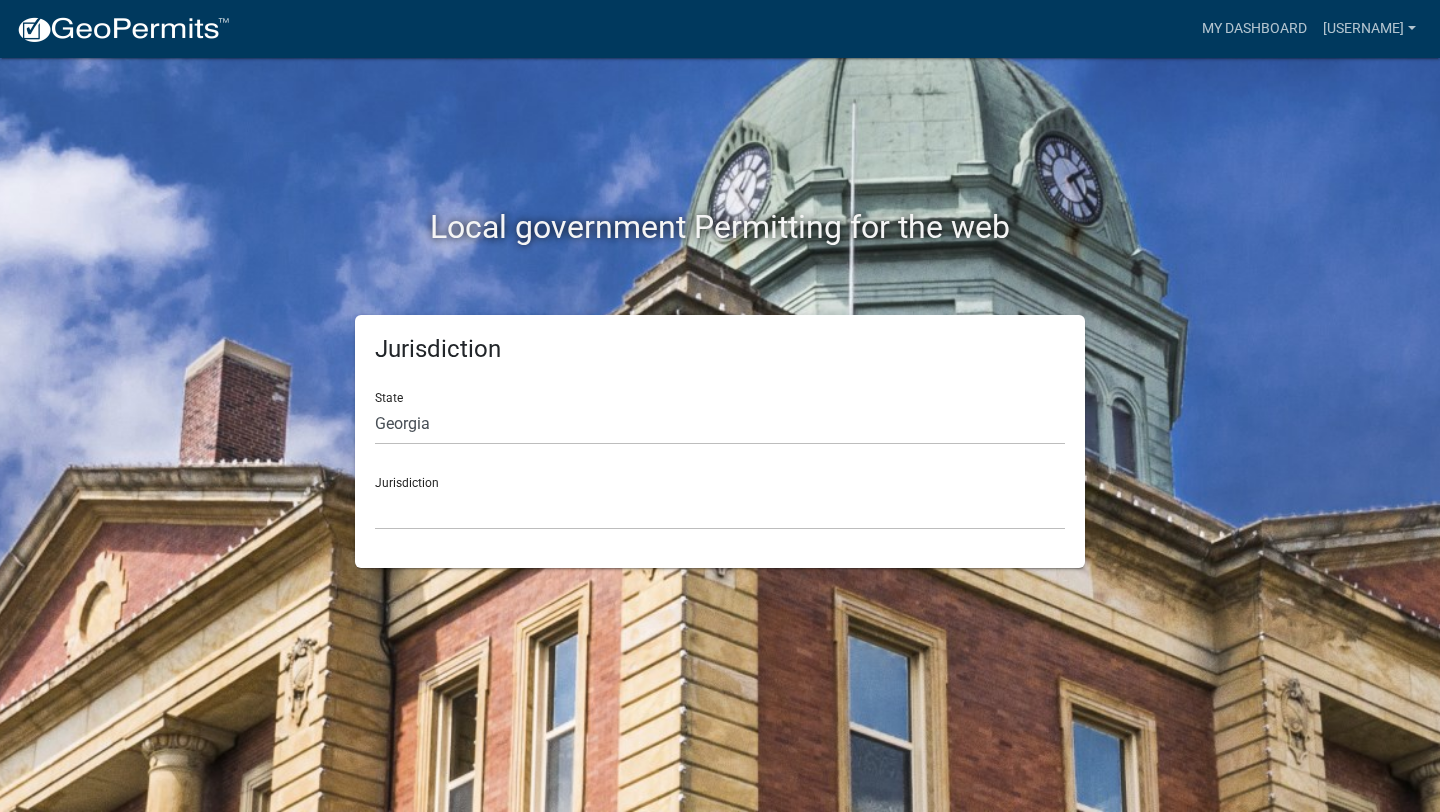 click on "Jurisdiction State All  Colorado   Georgia   Indiana   Iowa   Kansas   Minnesota   Ohio   South Carolina   Wisconsin  Jurisdiction City of Bainbridge, Georgia Cook County, Georgia Crawford County, Georgia Gilmer County, Georgia Haralson County, Georgia Jasper County, Georgia Madison County, Georgia Putnam County, Georgia Talbot County, Georgia Troup County, Georgia" 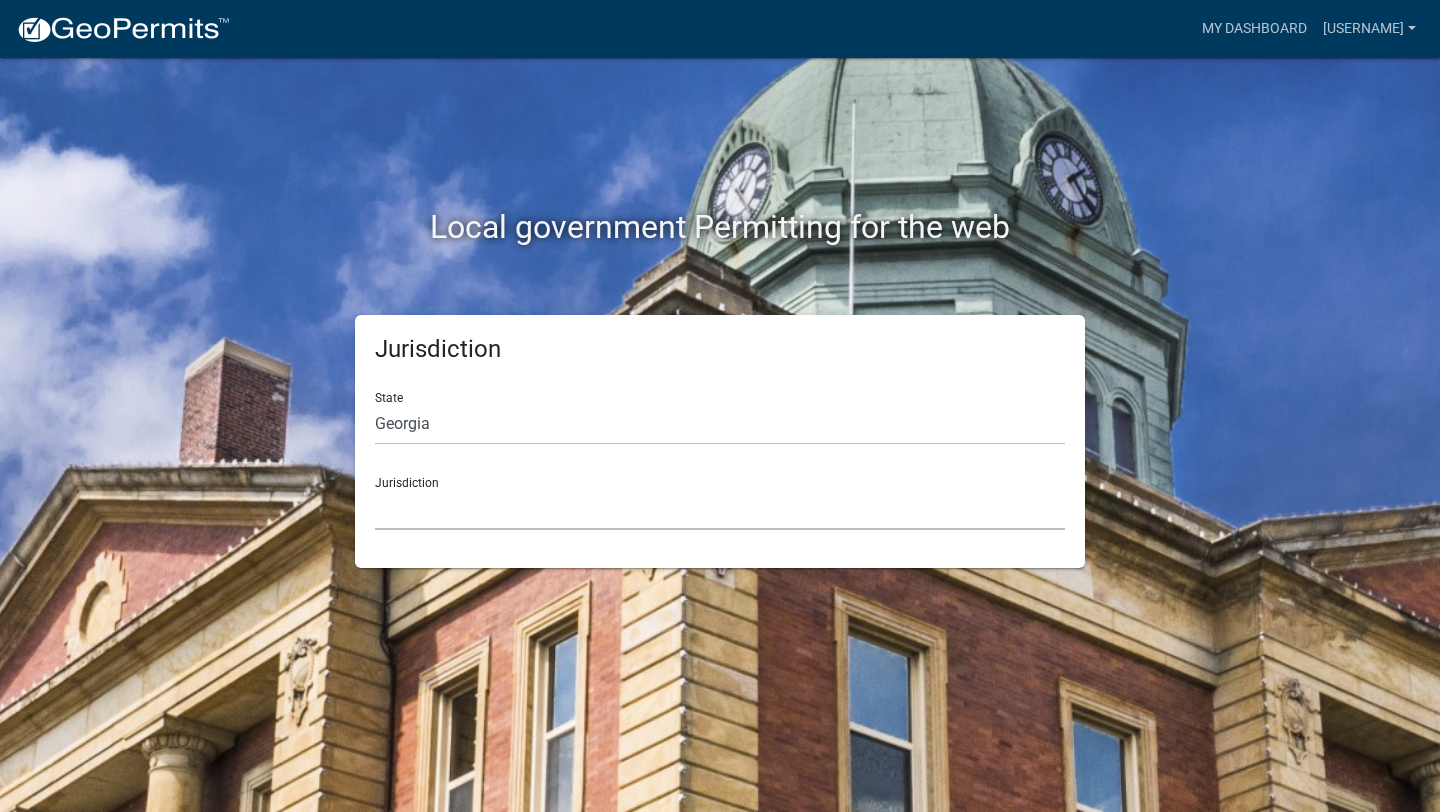 click on "City of Bainbridge, Georgia Cook County, Georgia Crawford County, Georgia Gilmer County, Georgia Haralson County, Georgia Jasper County, Georgia Madison County, Georgia Putnam County, Georgia Talbot County, Georgia Troup County, Georgia" 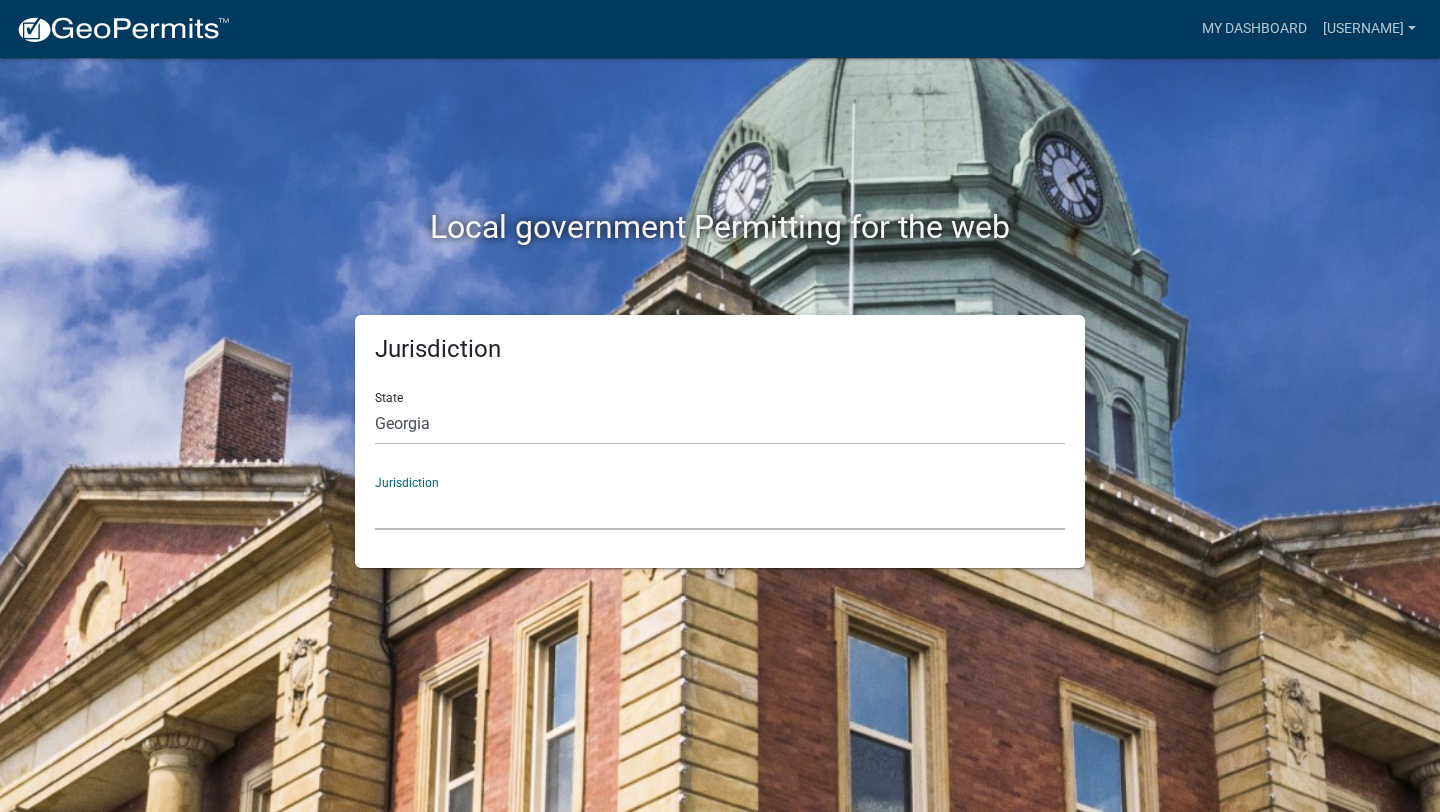 click on "City of Bainbridge, Georgia Cook County, Georgia Crawford County, Georgia Gilmer County, Georgia Haralson County, Georgia Jasper County, Georgia Madison County, Georgia Putnam County, Georgia Talbot County, Georgia Troup County, Georgia" 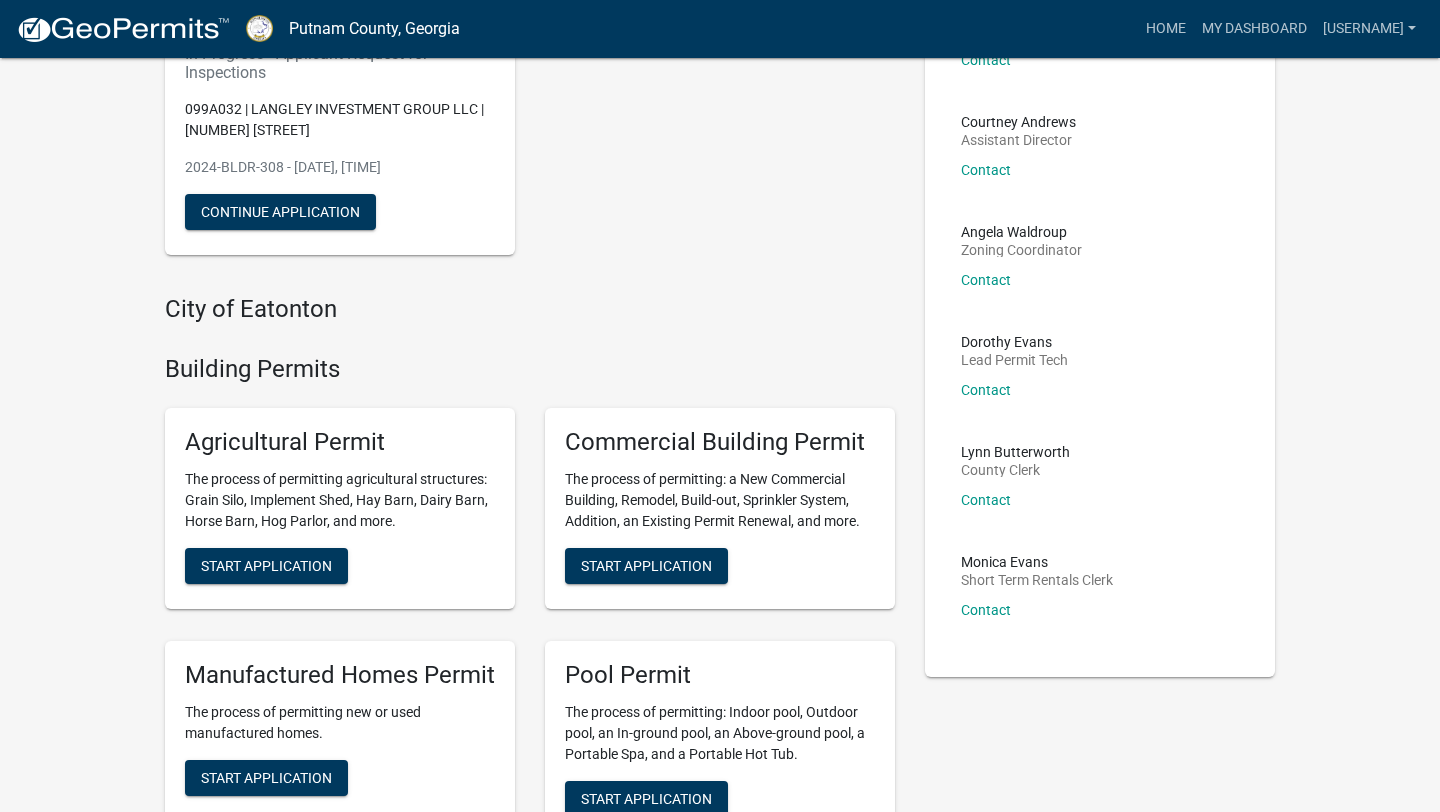 scroll, scrollTop: 0, scrollLeft: 0, axis: both 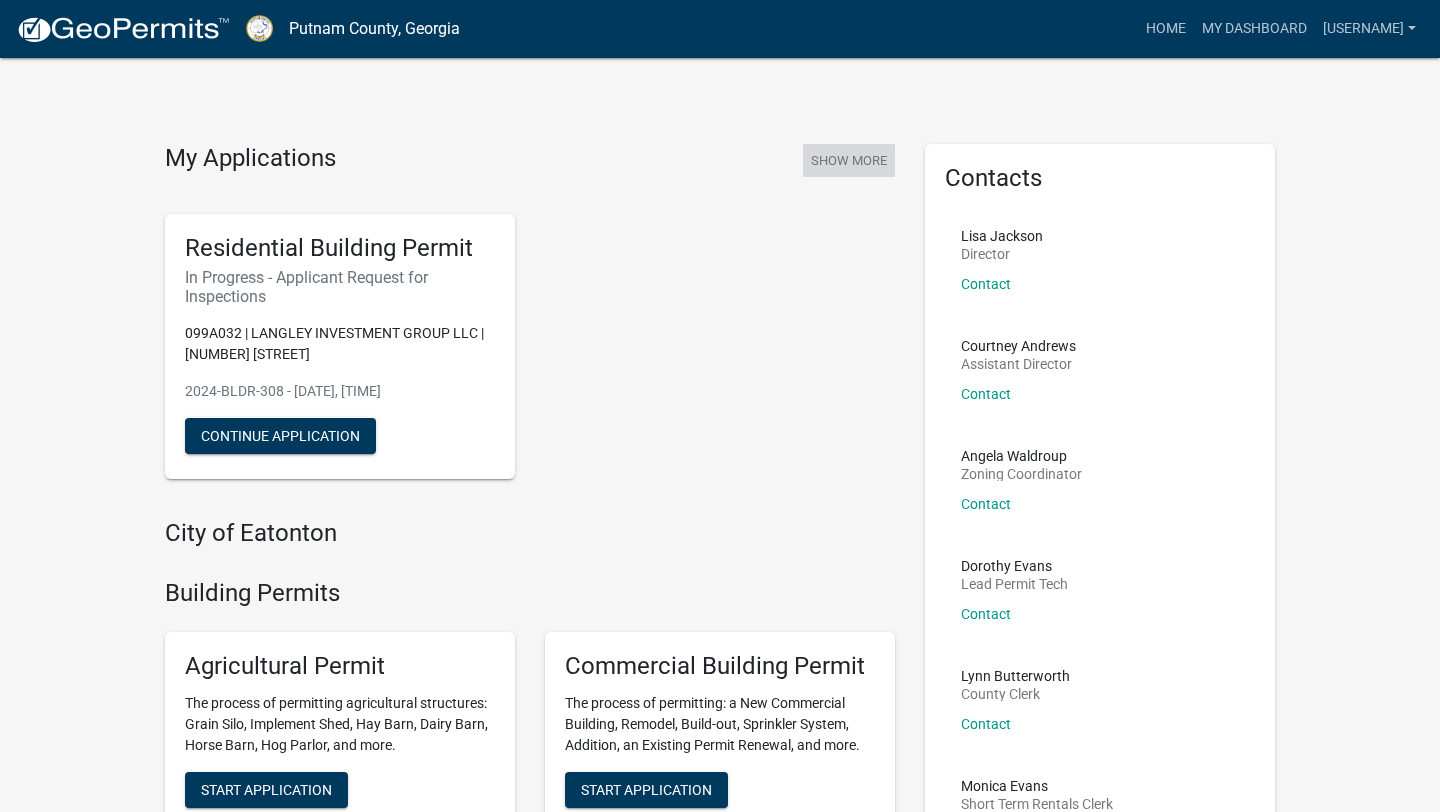 click on "Show More" 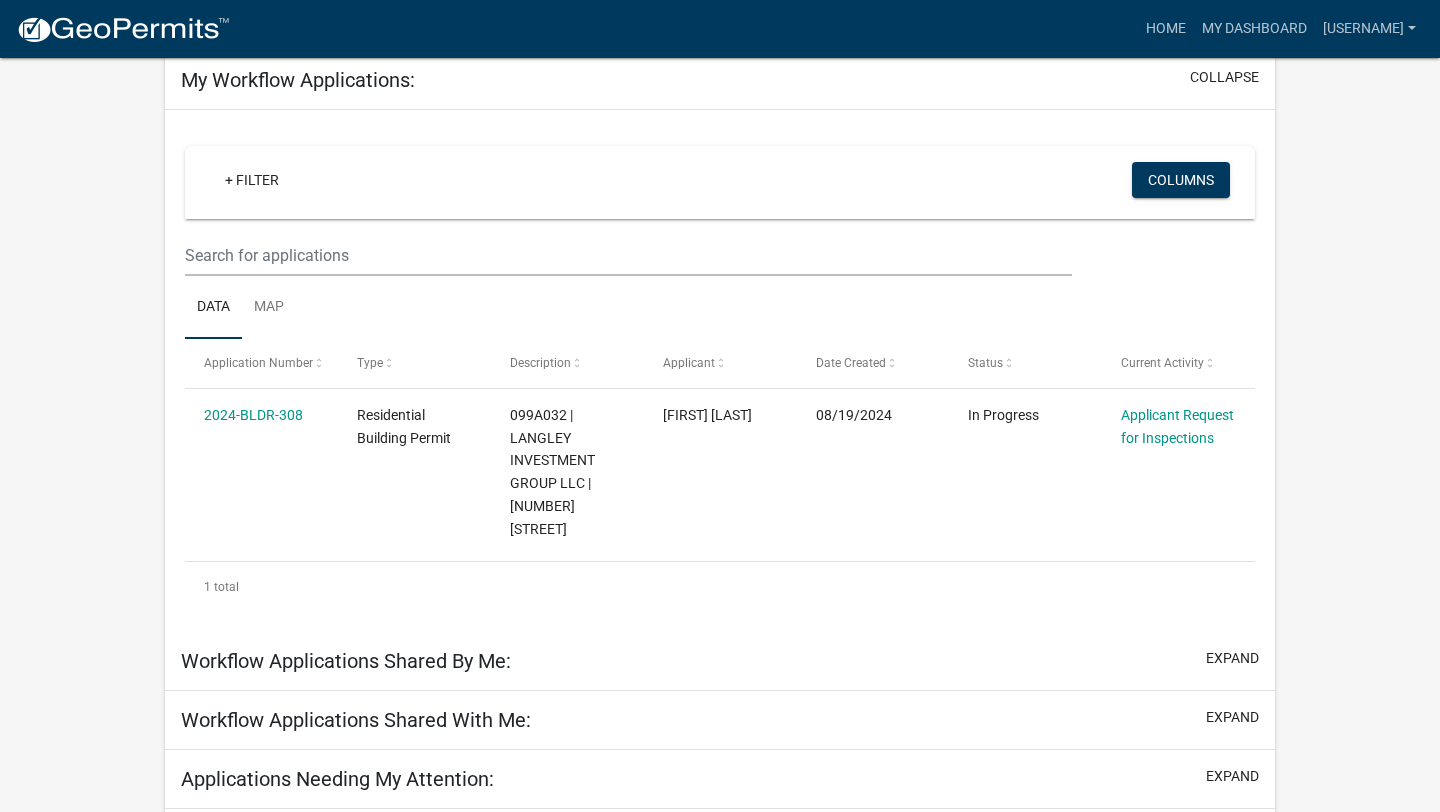 scroll, scrollTop: 285, scrollLeft: 0, axis: vertical 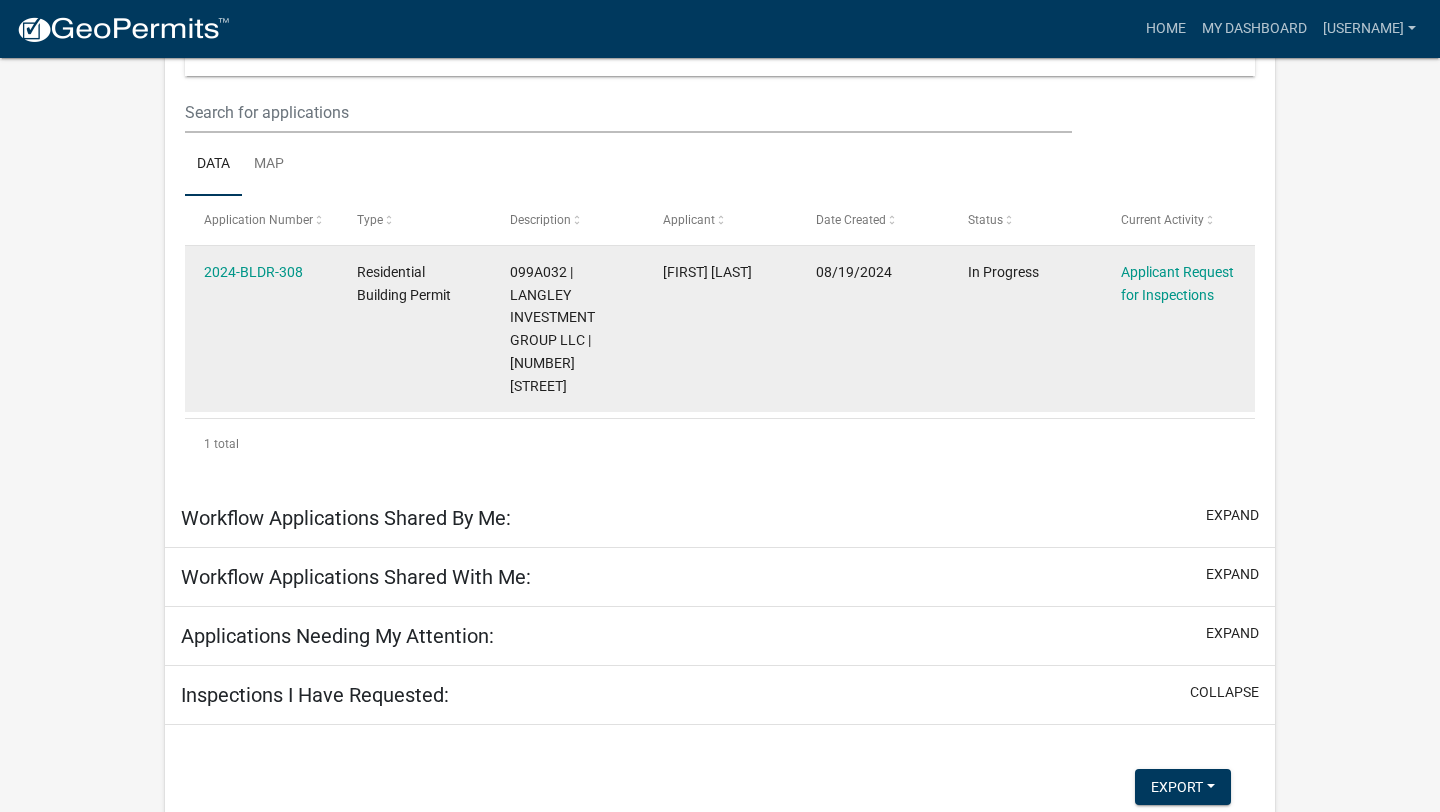click on "2024-BLDR-308" 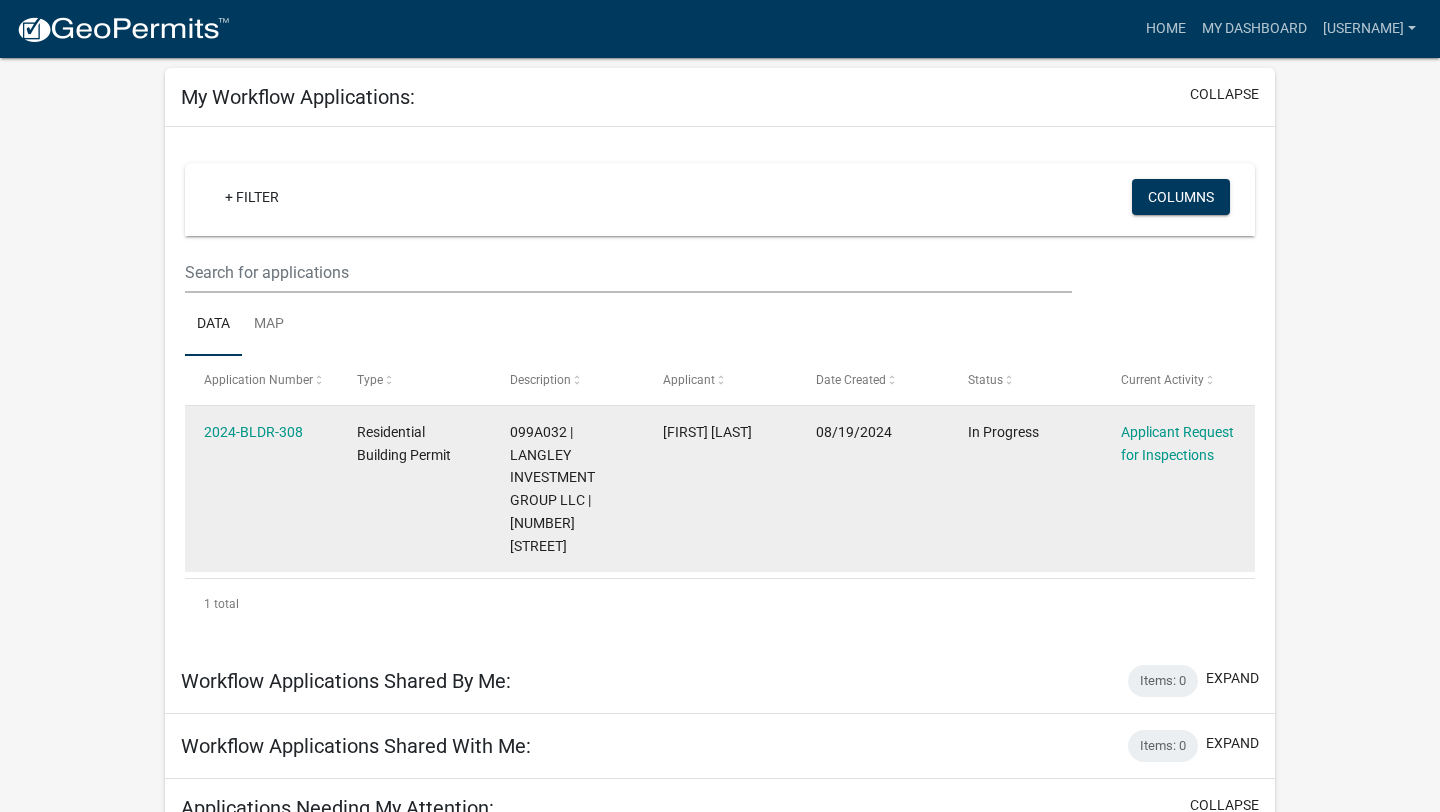 scroll, scrollTop: 66, scrollLeft: 0, axis: vertical 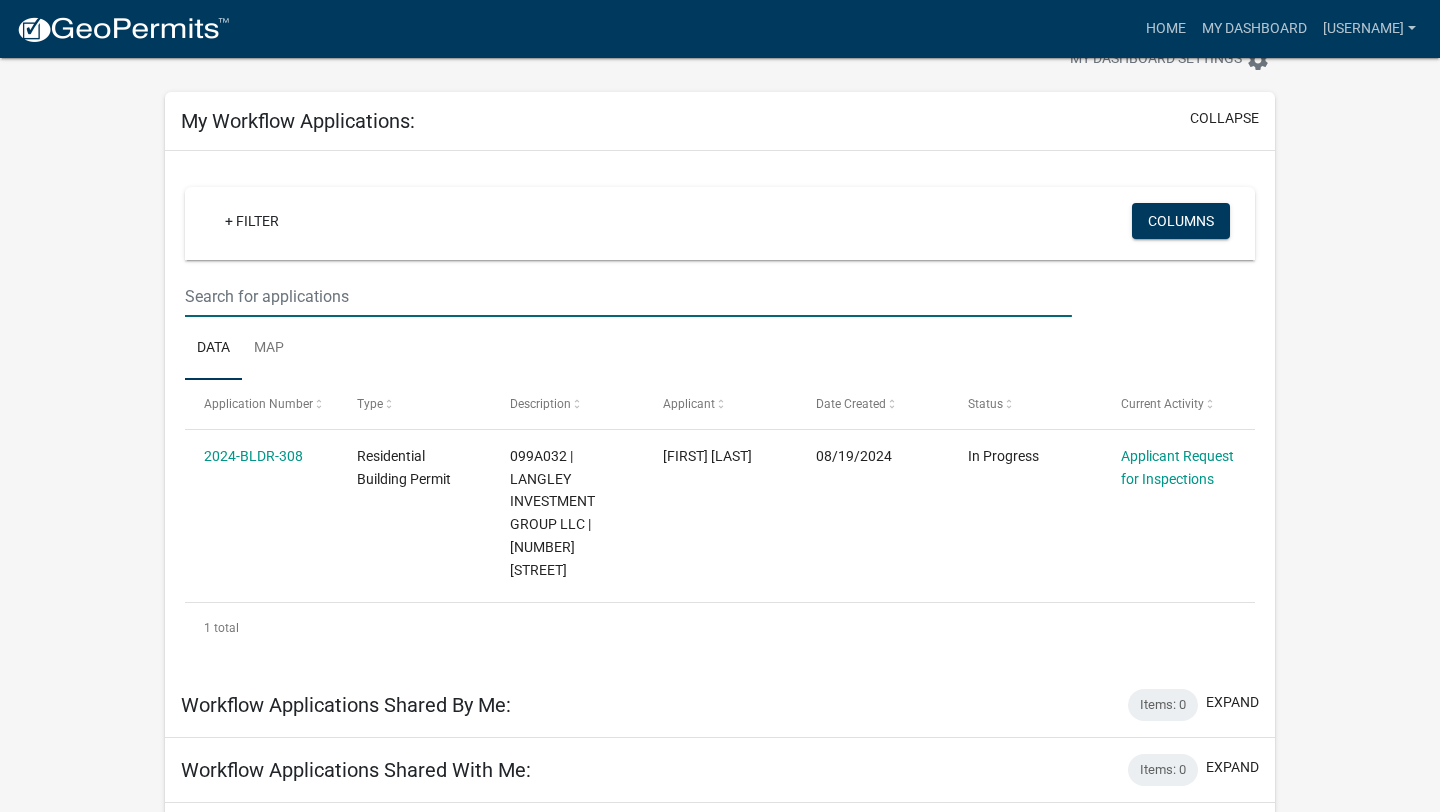 click at bounding box center (628, 296) 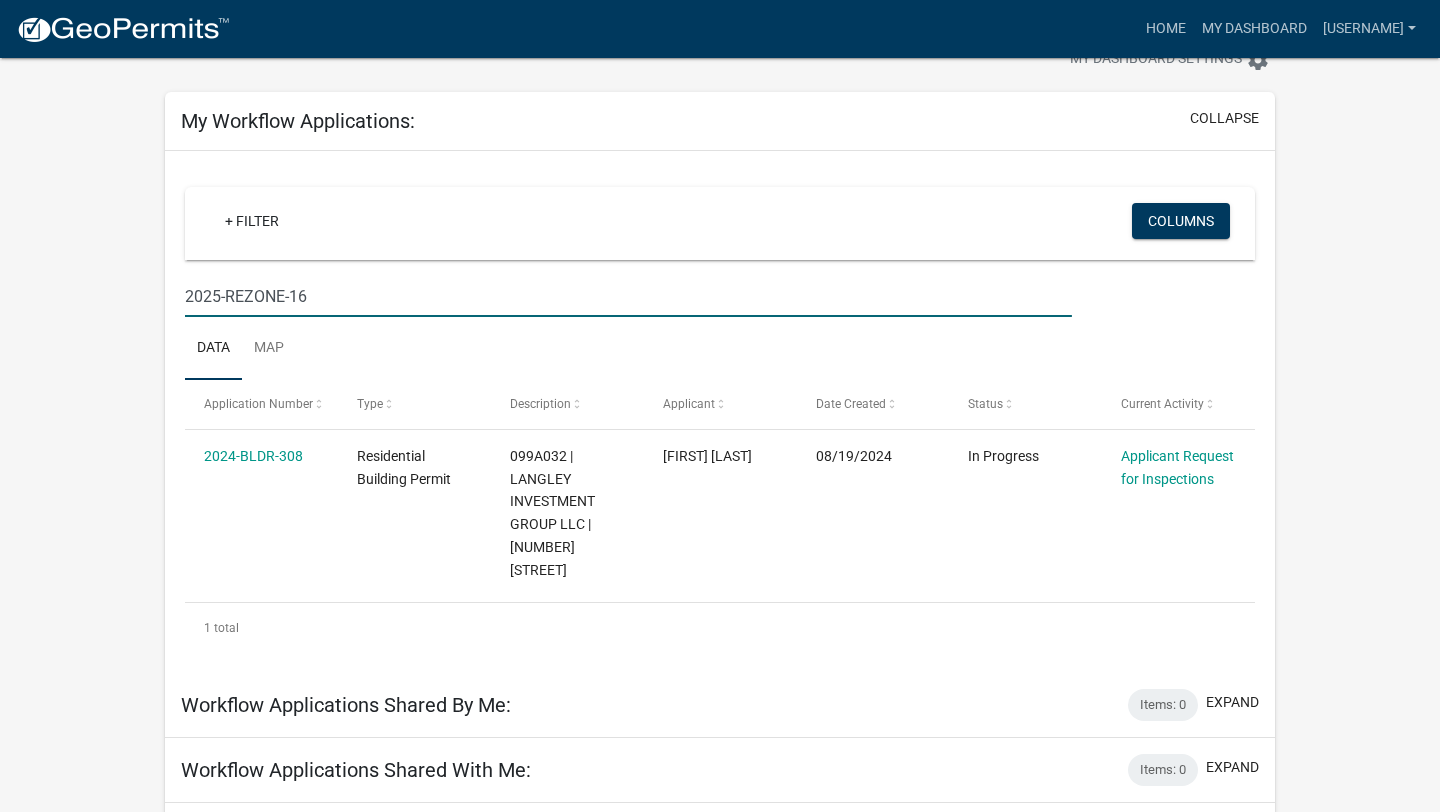 click on "2025-REZONE-16" at bounding box center (628, 296) 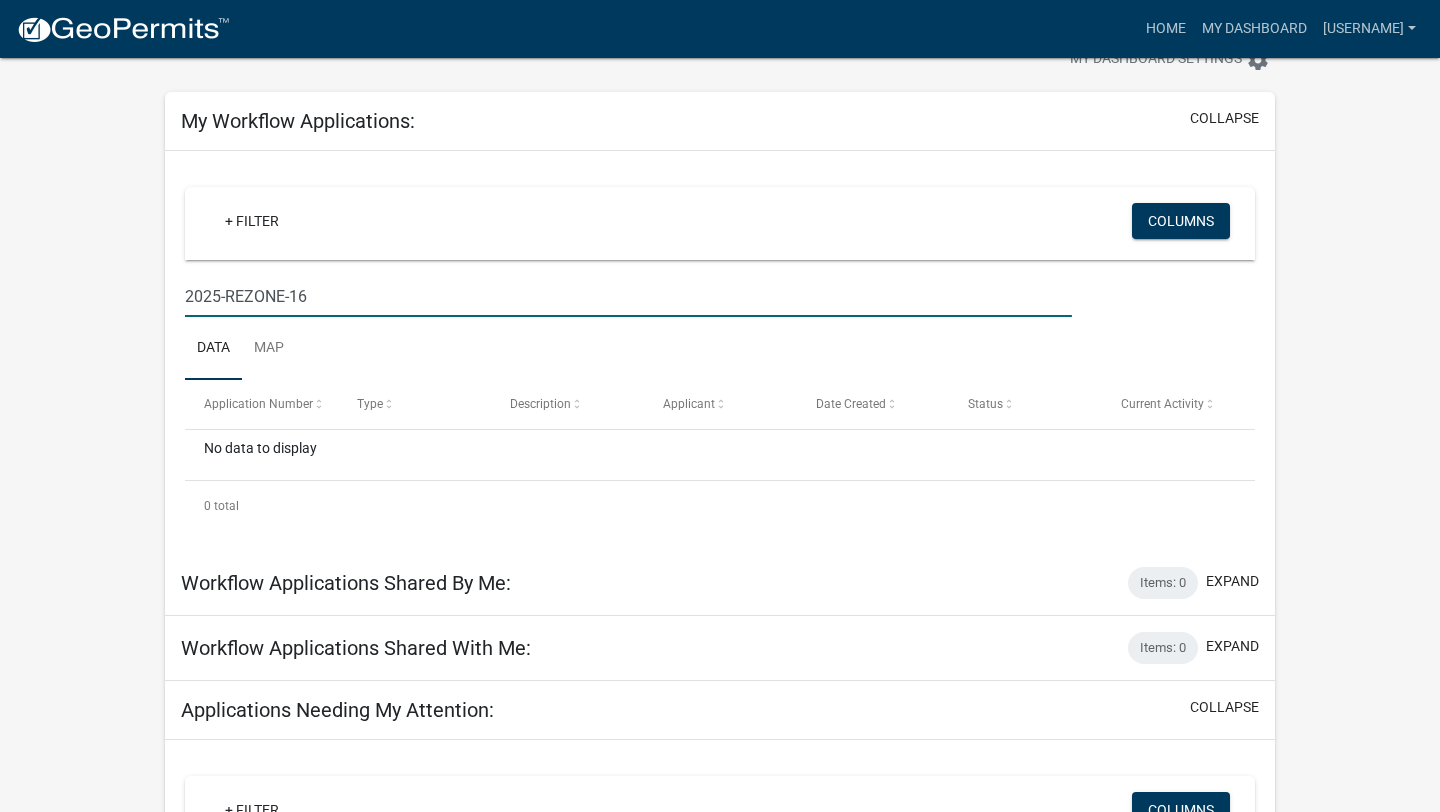 click on "2025-REZONE-16" at bounding box center (628, 296) 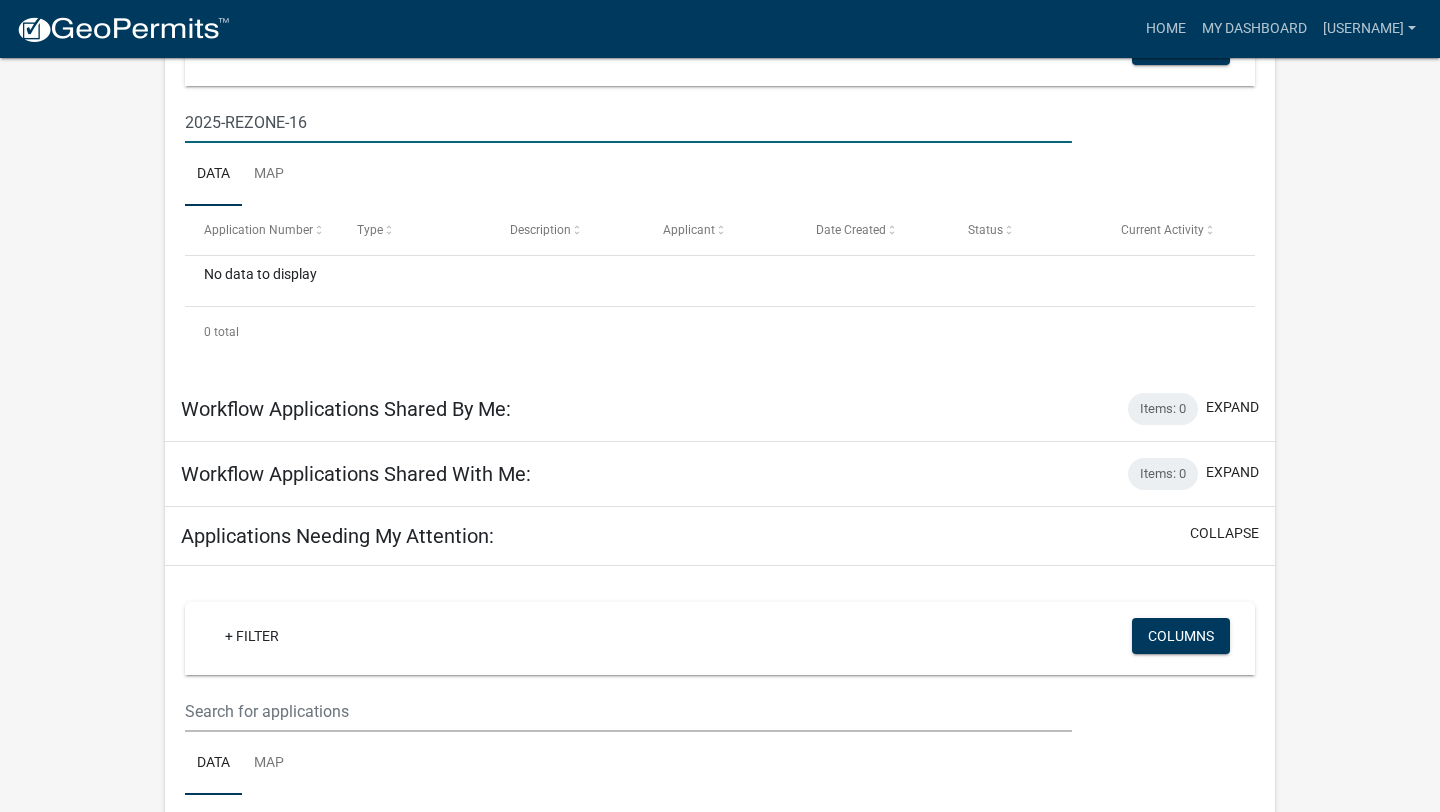 scroll, scrollTop: 235, scrollLeft: 0, axis: vertical 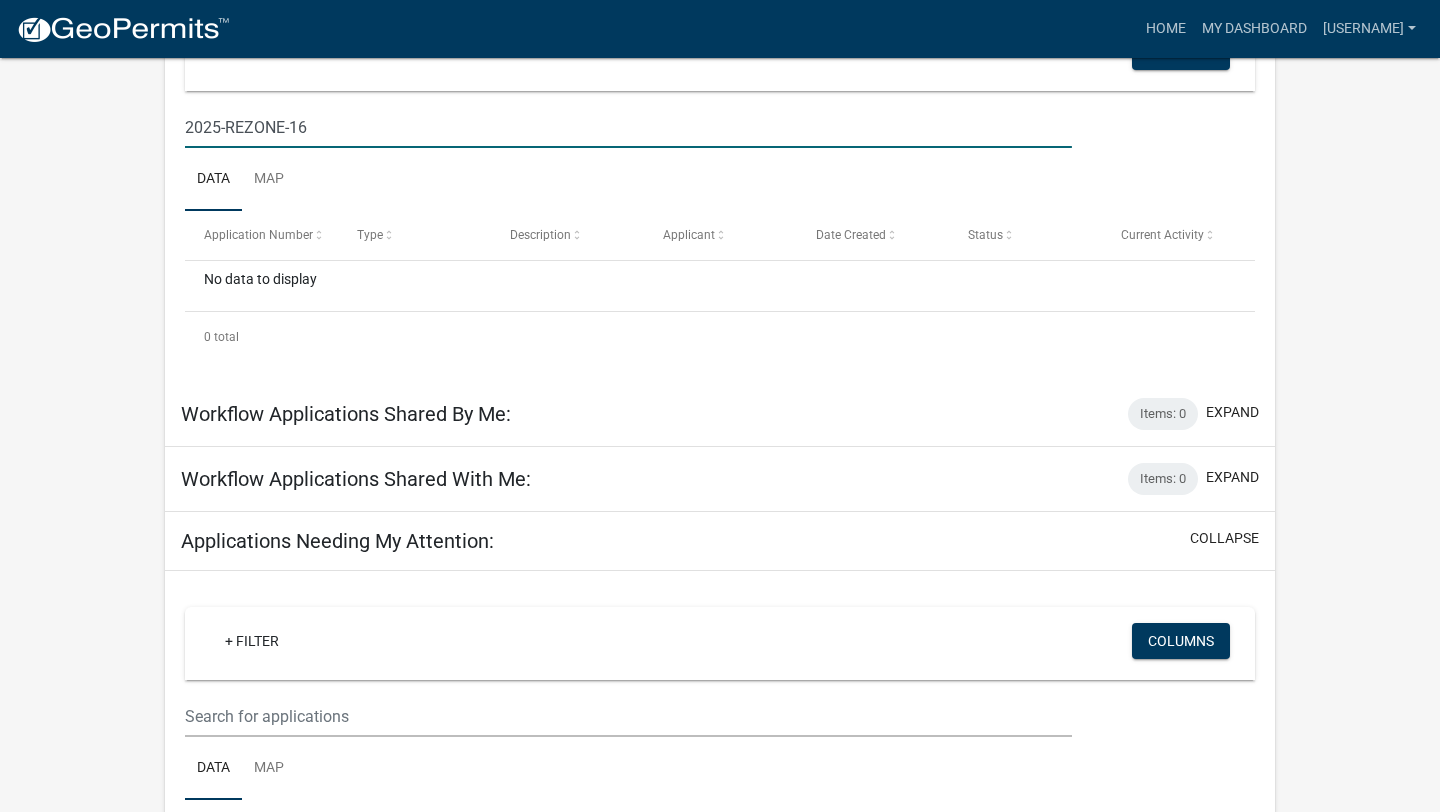 click on "Workflow Applications Shared By Me:" at bounding box center [346, 414] 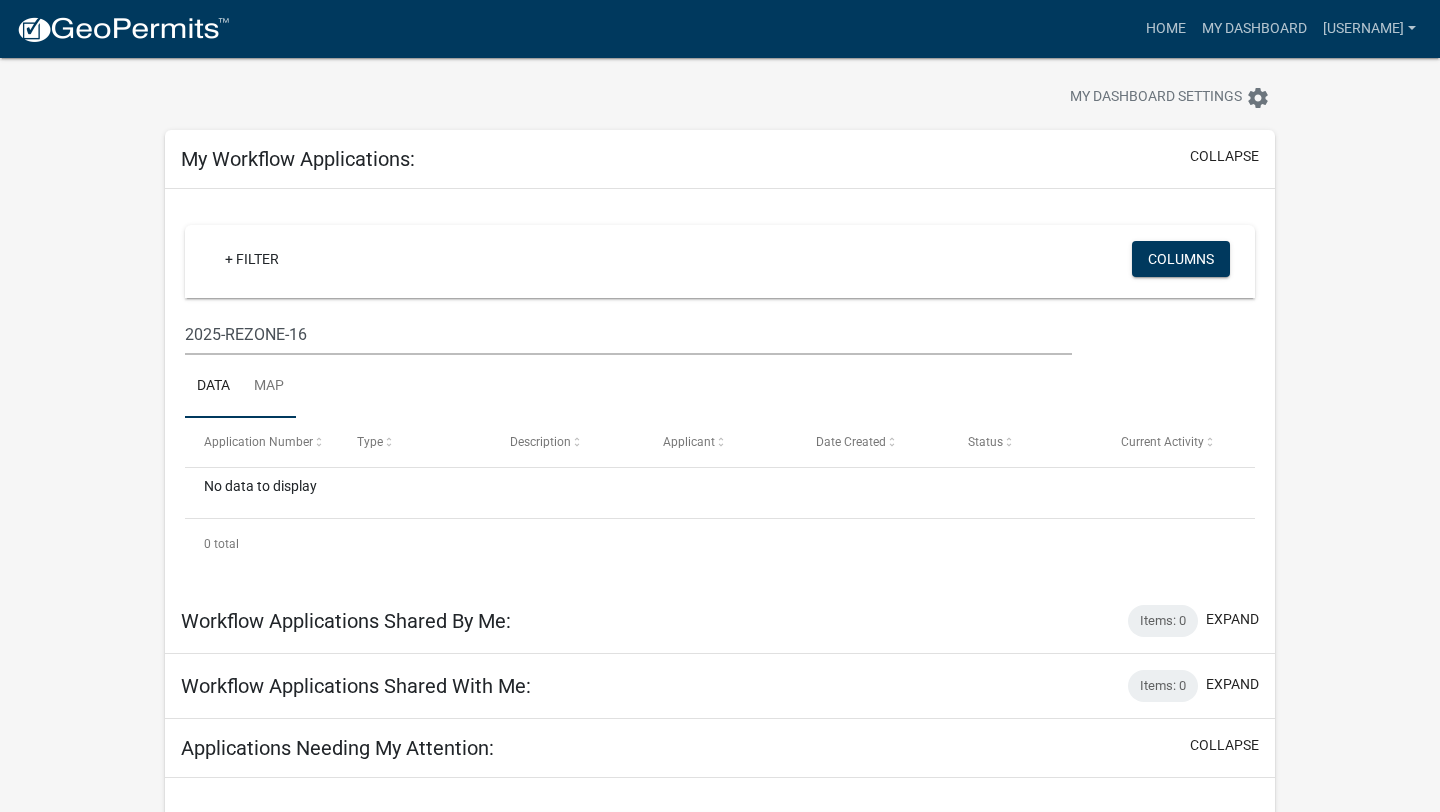 scroll, scrollTop: 0, scrollLeft: 0, axis: both 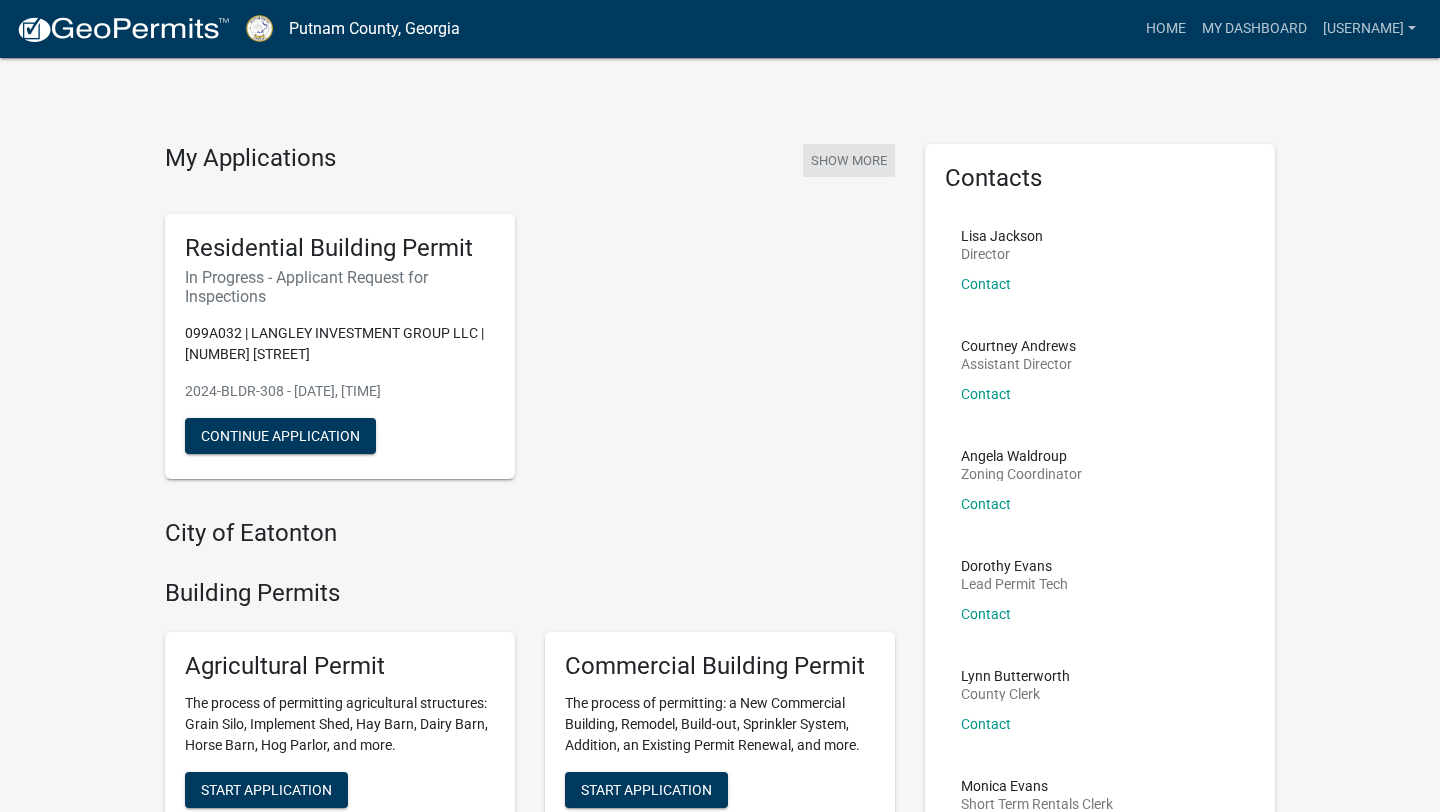 click on "Show More" 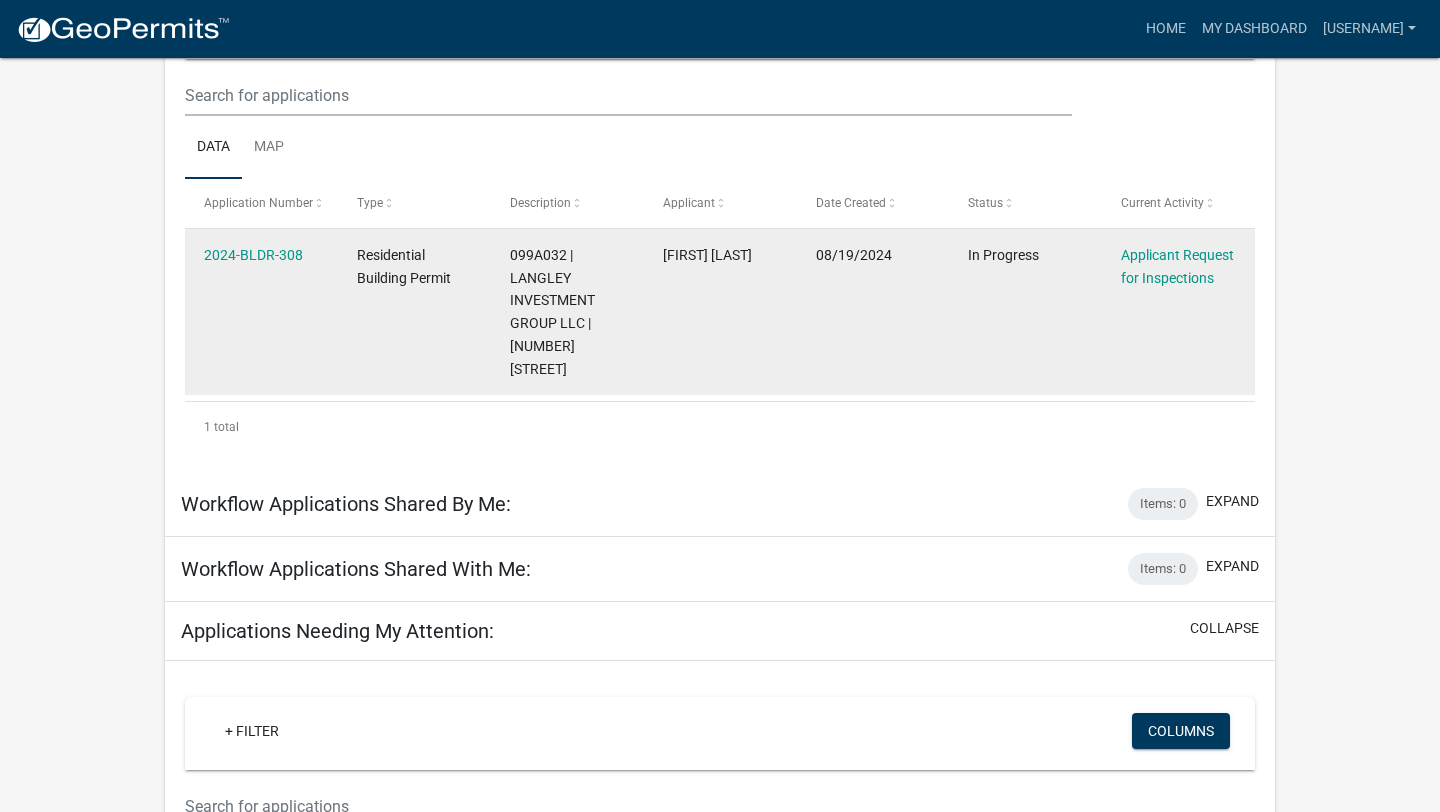 scroll, scrollTop: 268, scrollLeft: 0, axis: vertical 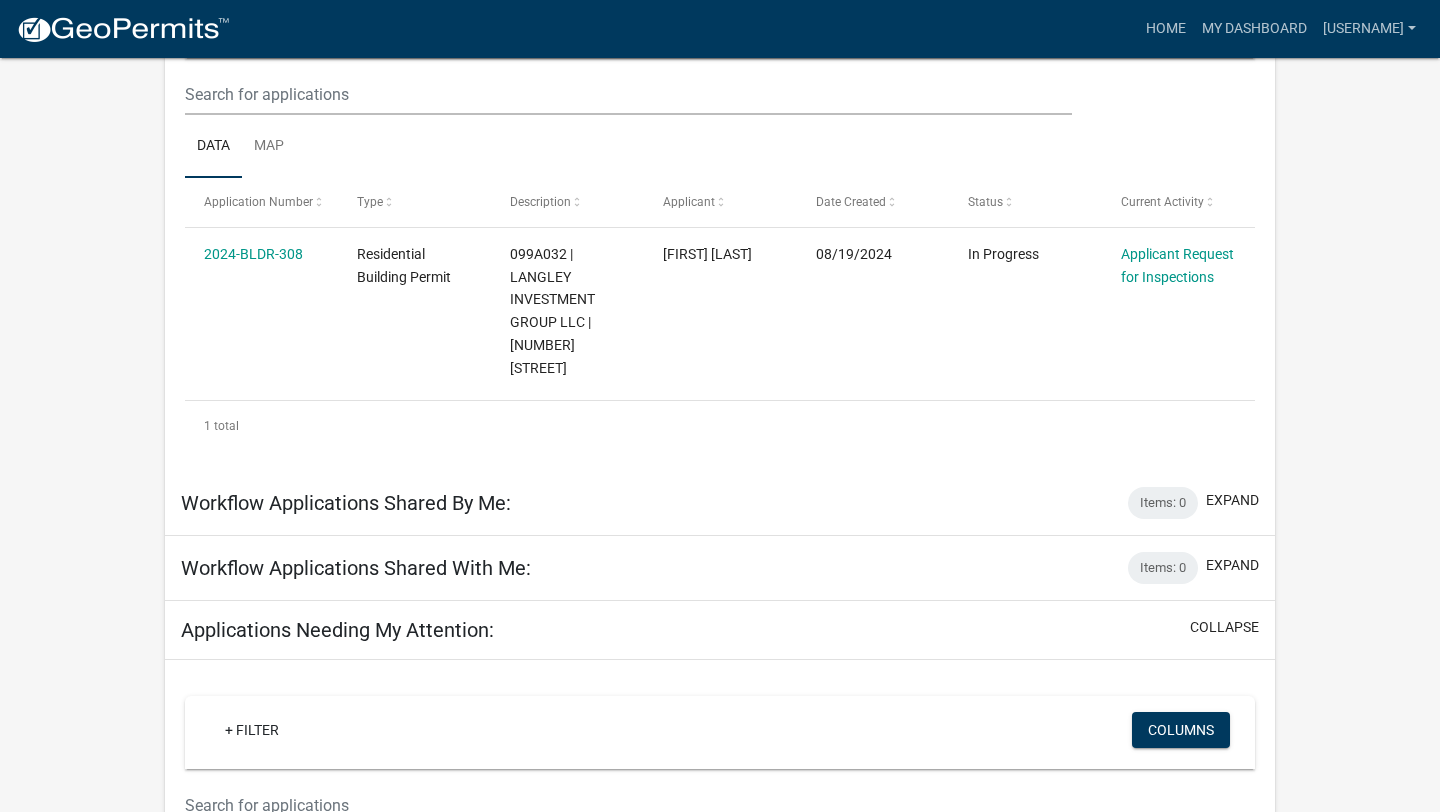 click on "Workflow Applications Shared By Me:  Items: 0   expand" at bounding box center [720, 503] 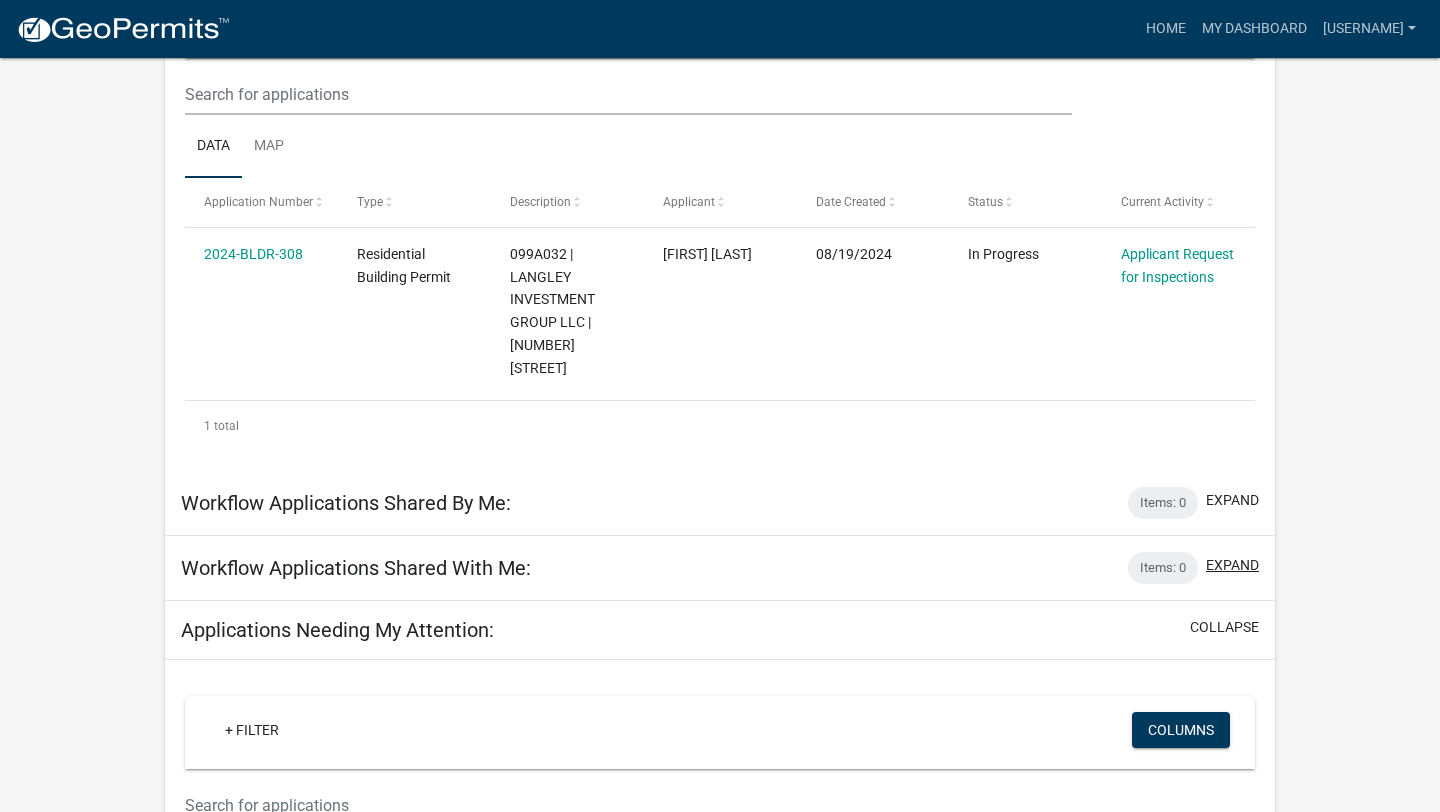 click on "expand" at bounding box center [1232, 565] 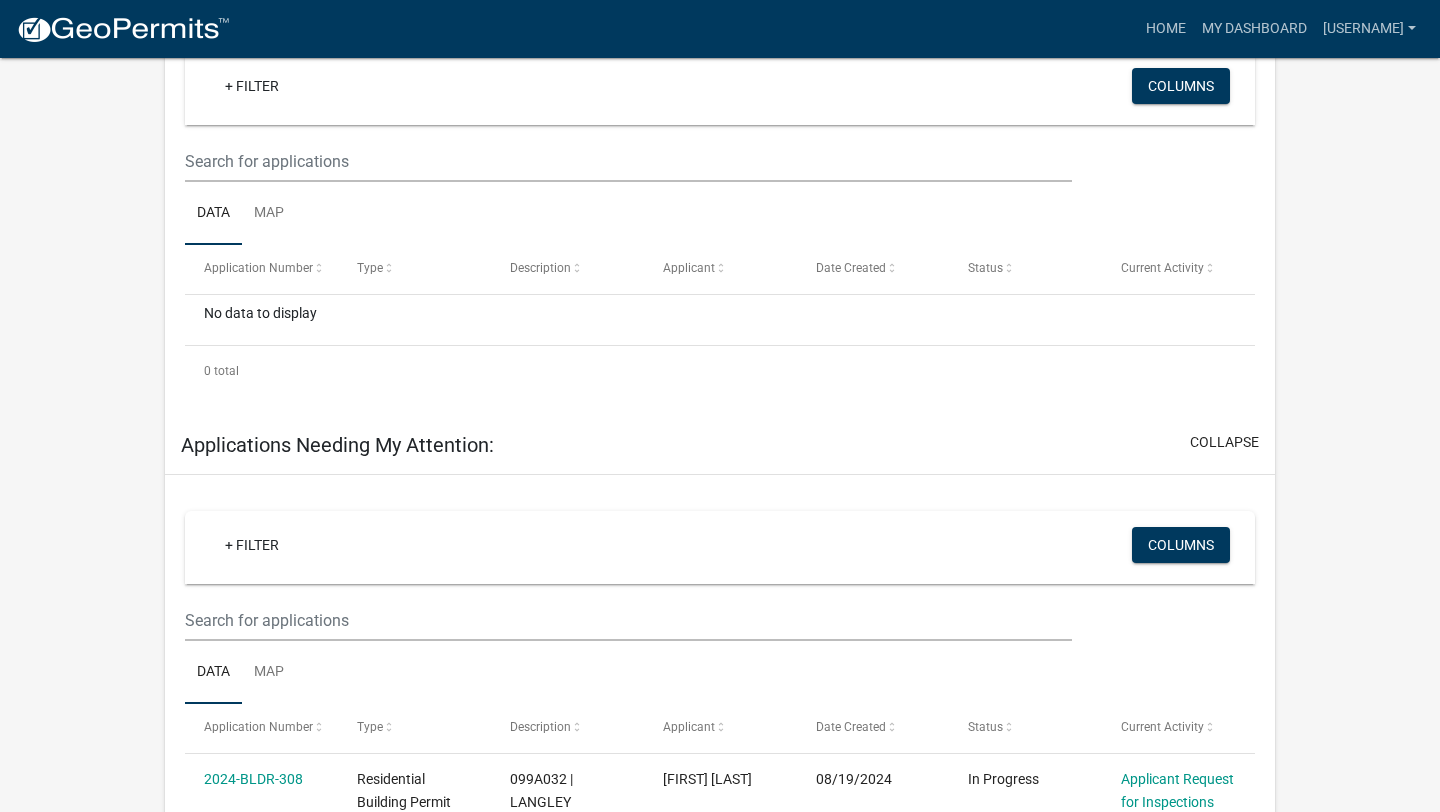 scroll, scrollTop: 0, scrollLeft: 0, axis: both 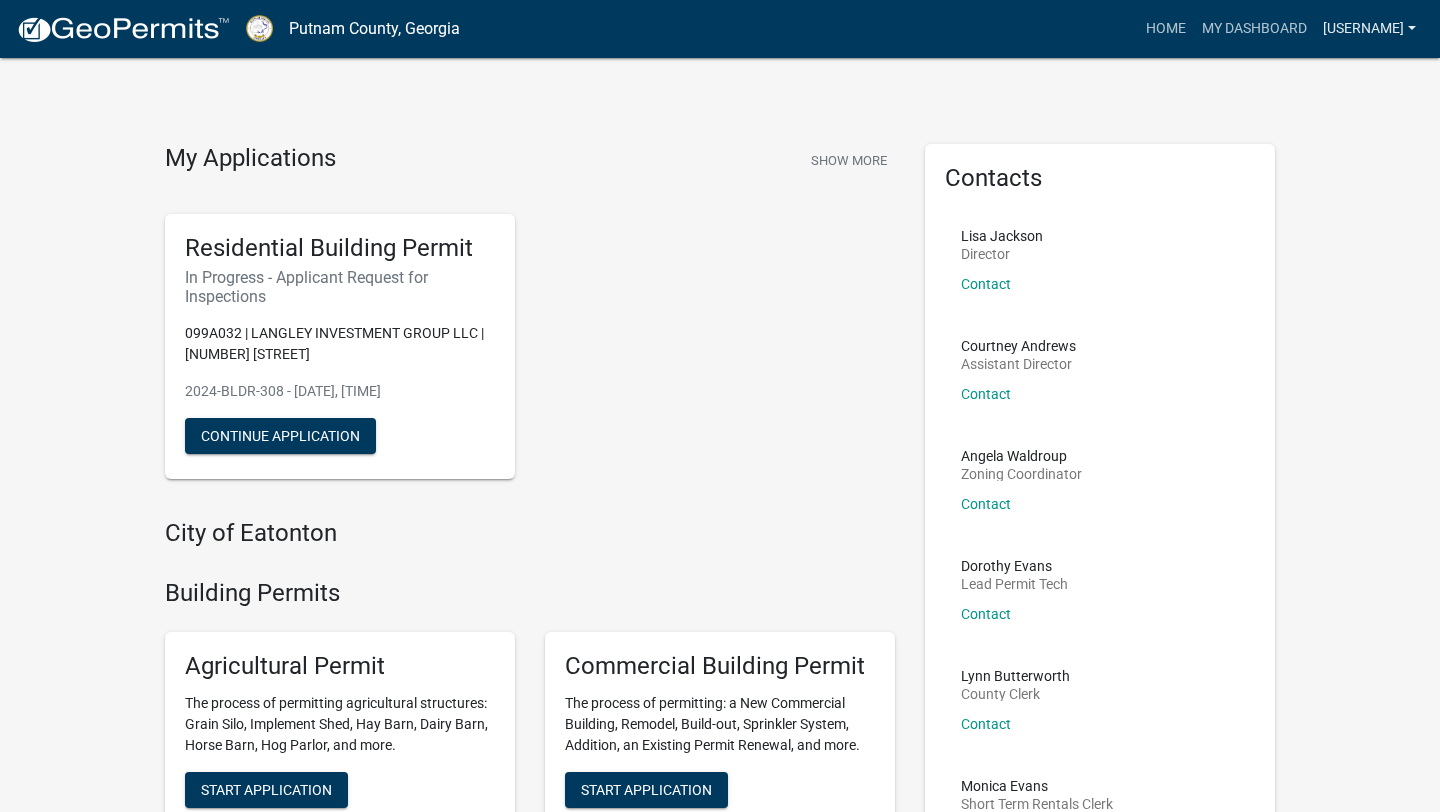 click on "Joestock" at bounding box center (1369, 29) 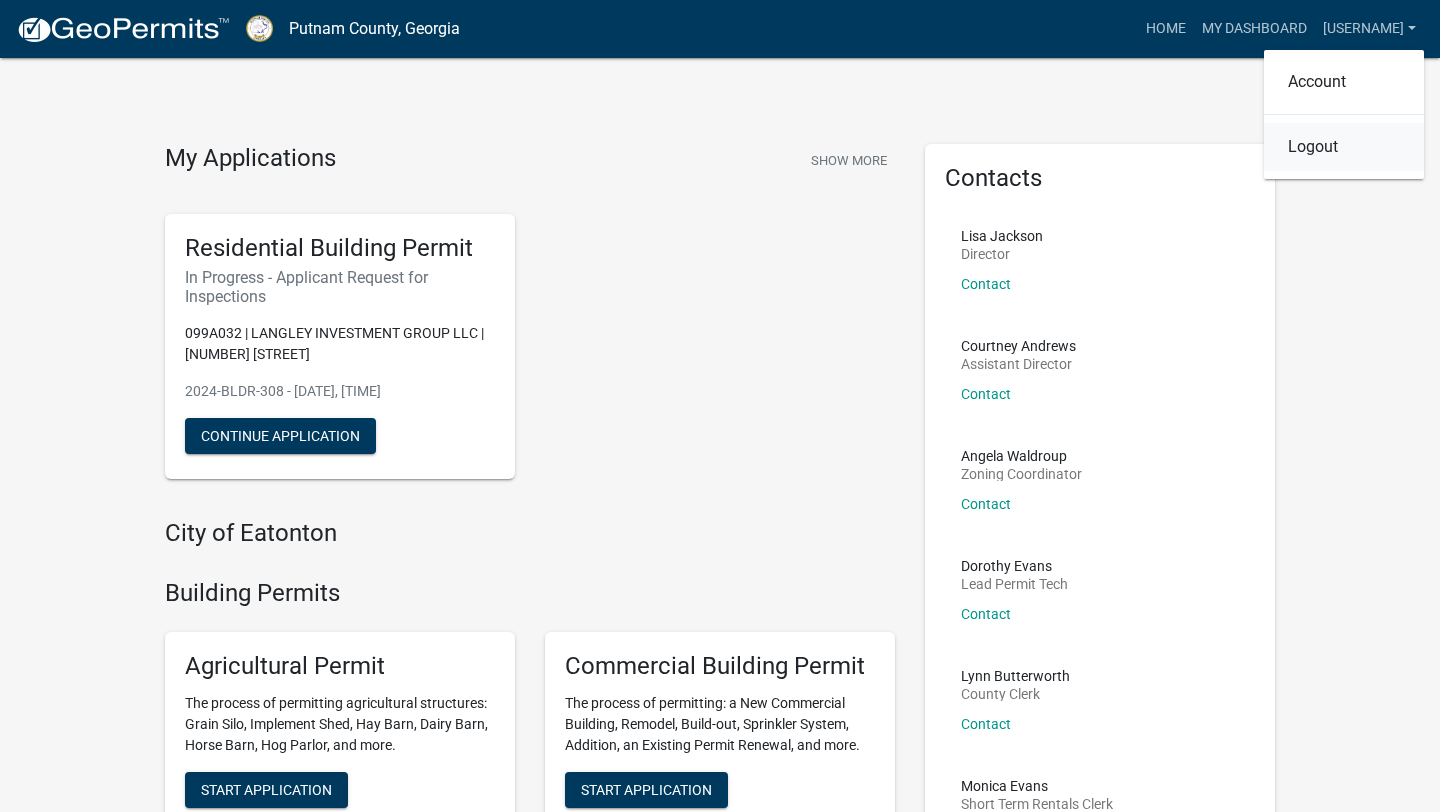 click on "Logout" at bounding box center (1344, 147) 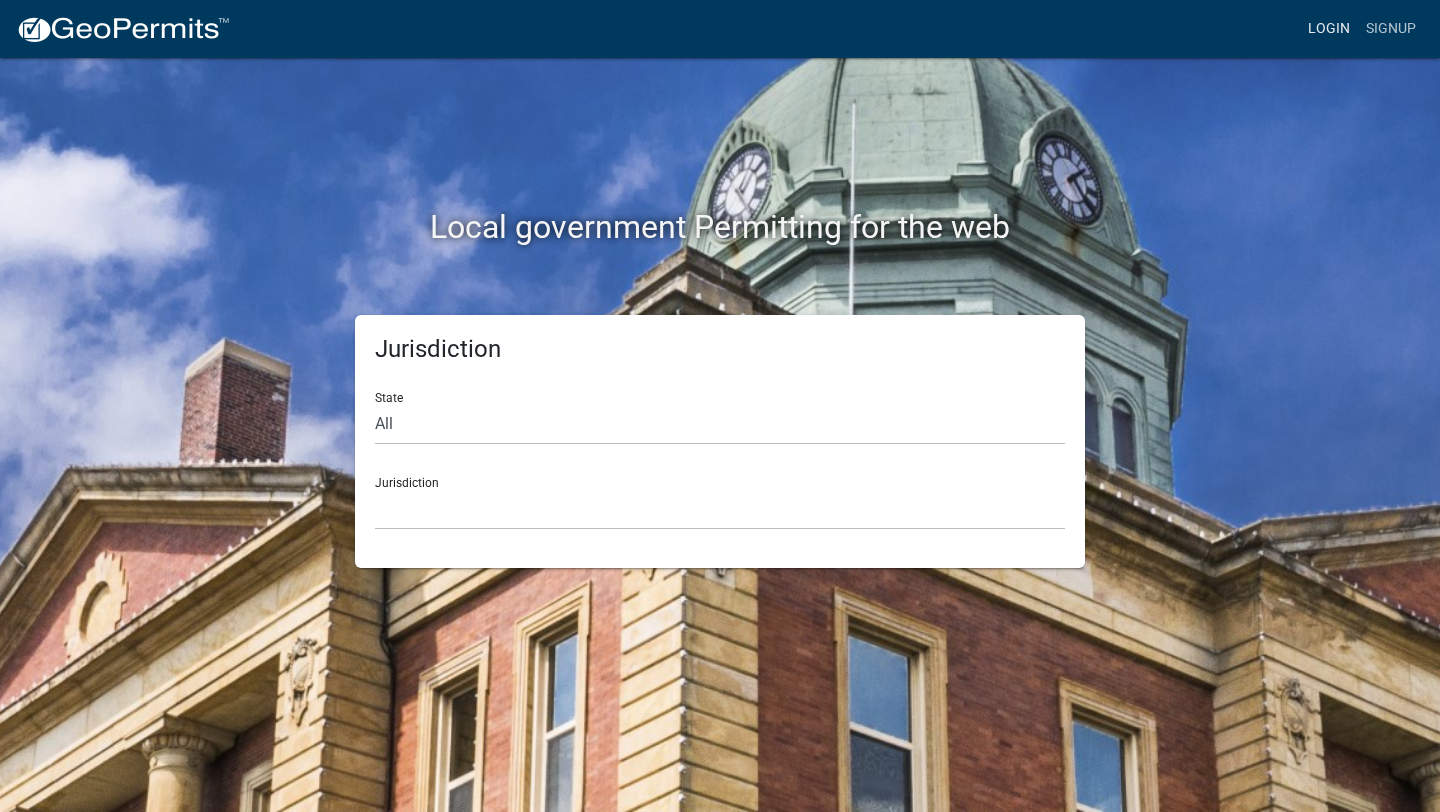 click on "Login" at bounding box center (1329, 29) 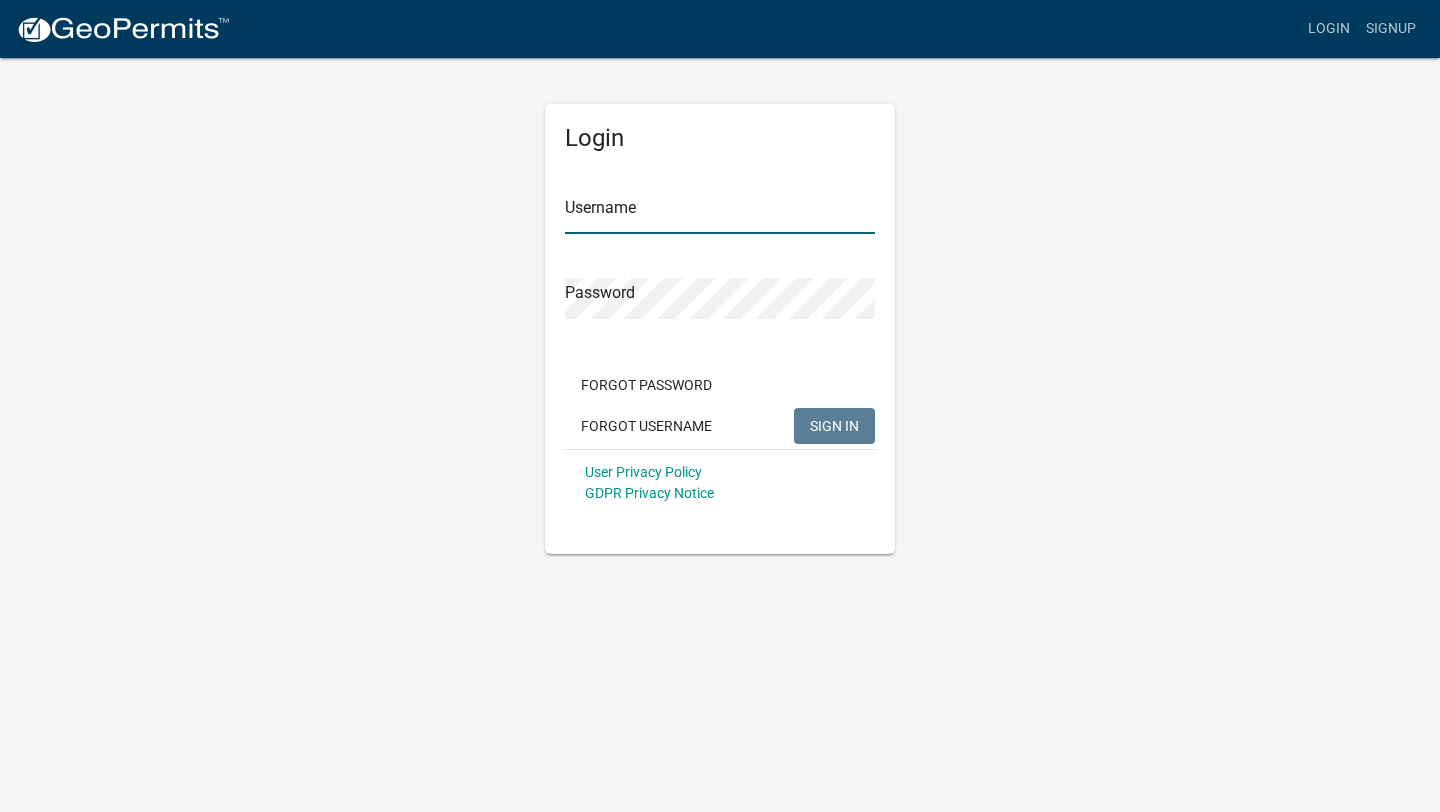 click on "Username" at bounding box center [720, 213] 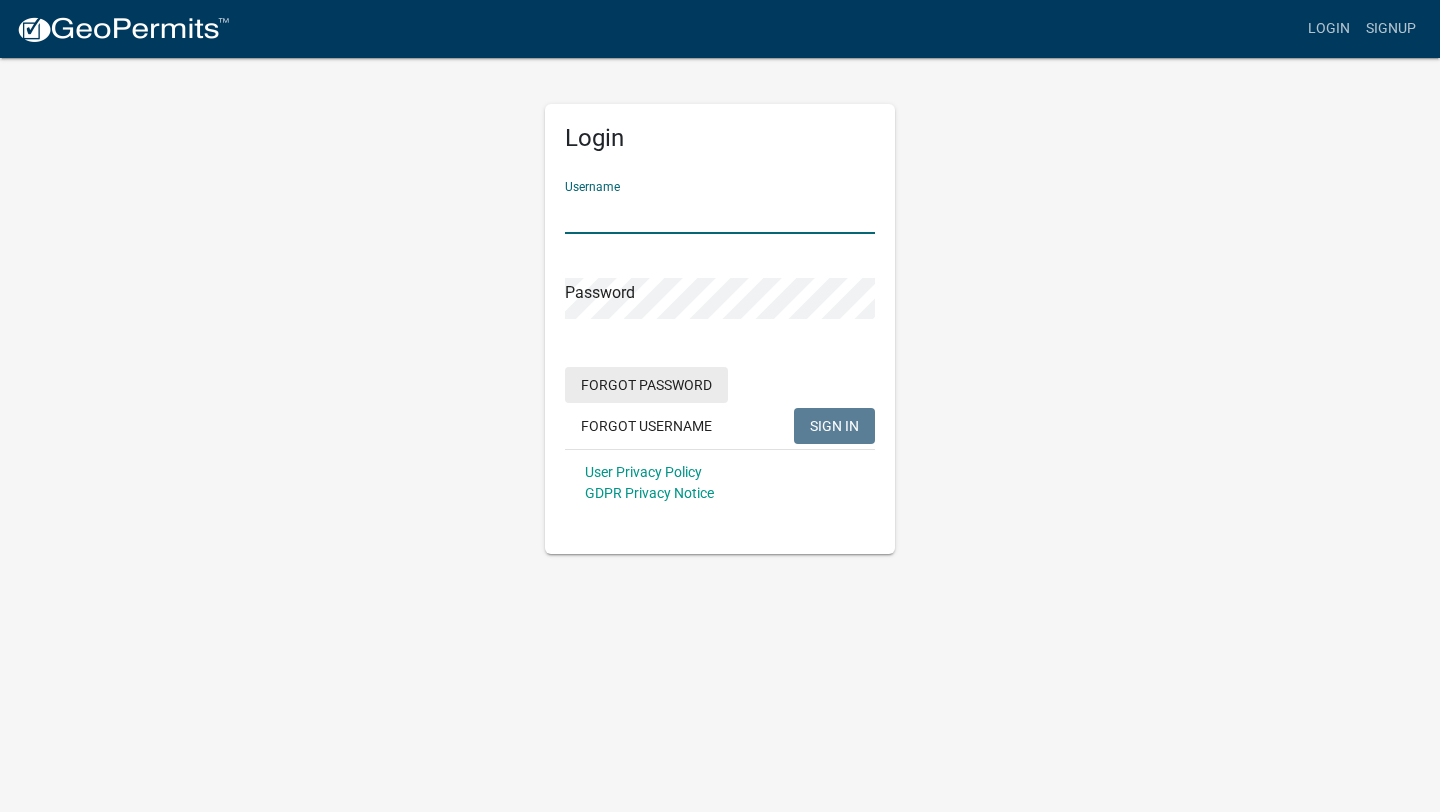 click on "Username Password  Forgot Password   Forgot Username  SIGN IN User Privacy Policy GDPR Privacy Notice" 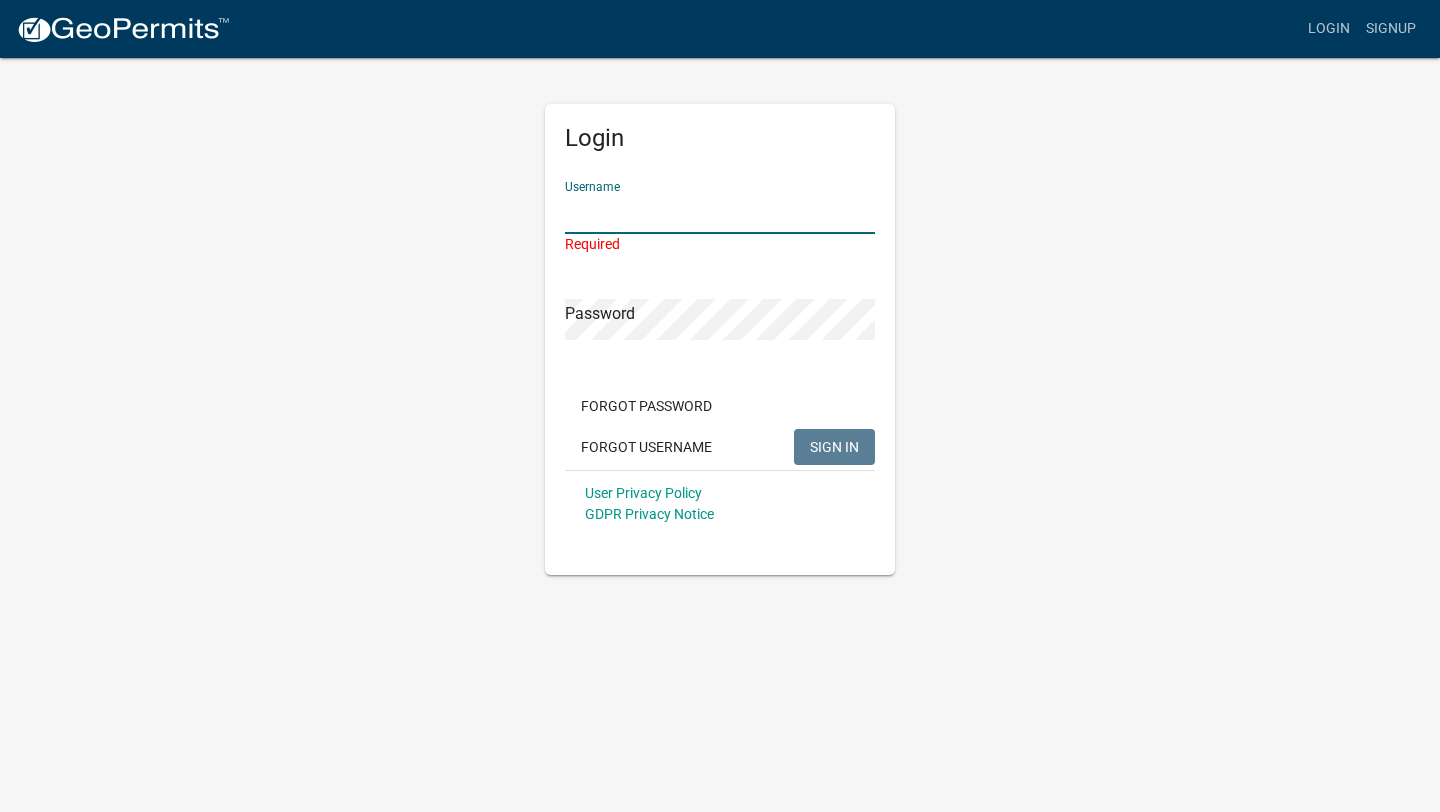 click on "Username" at bounding box center (720, 213) 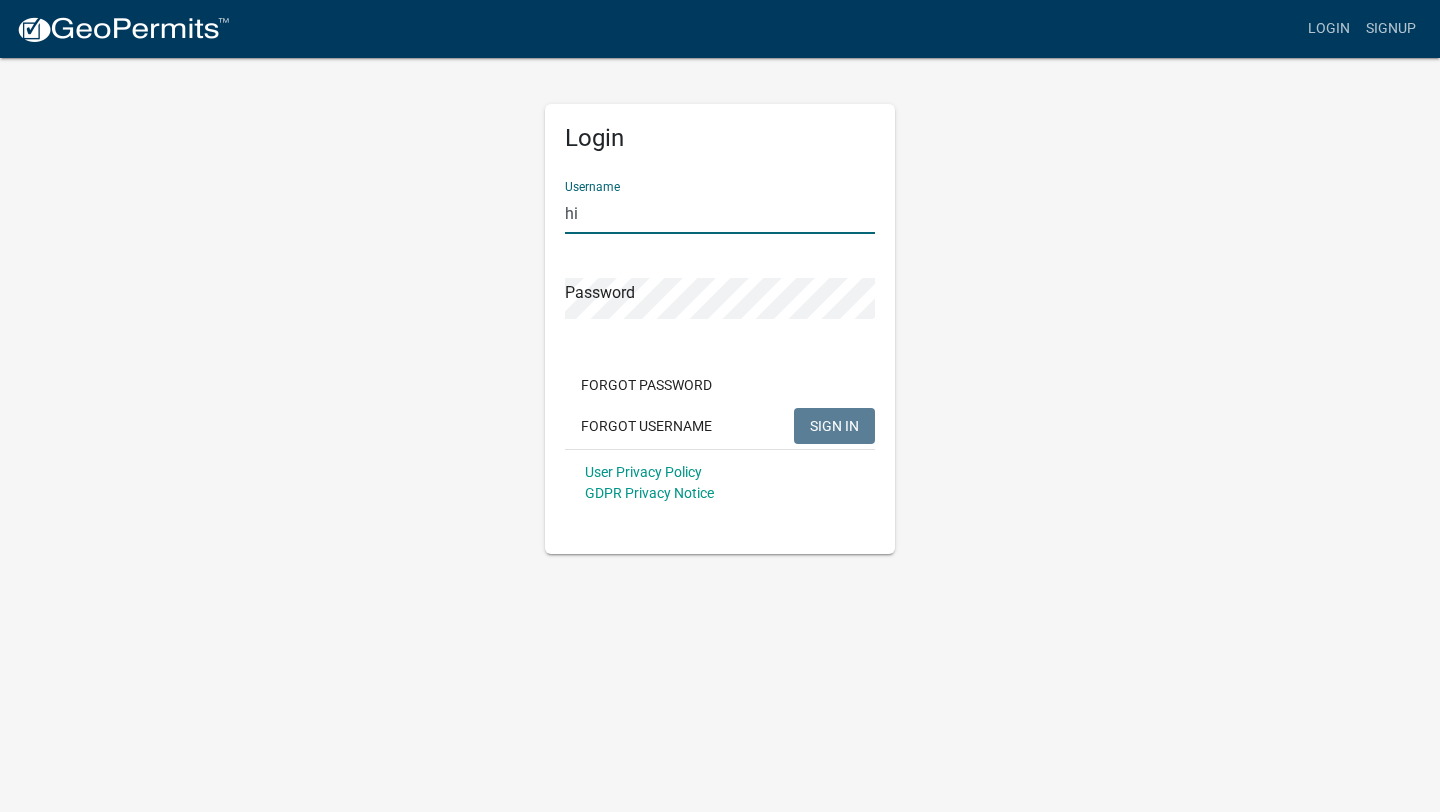 type on "h" 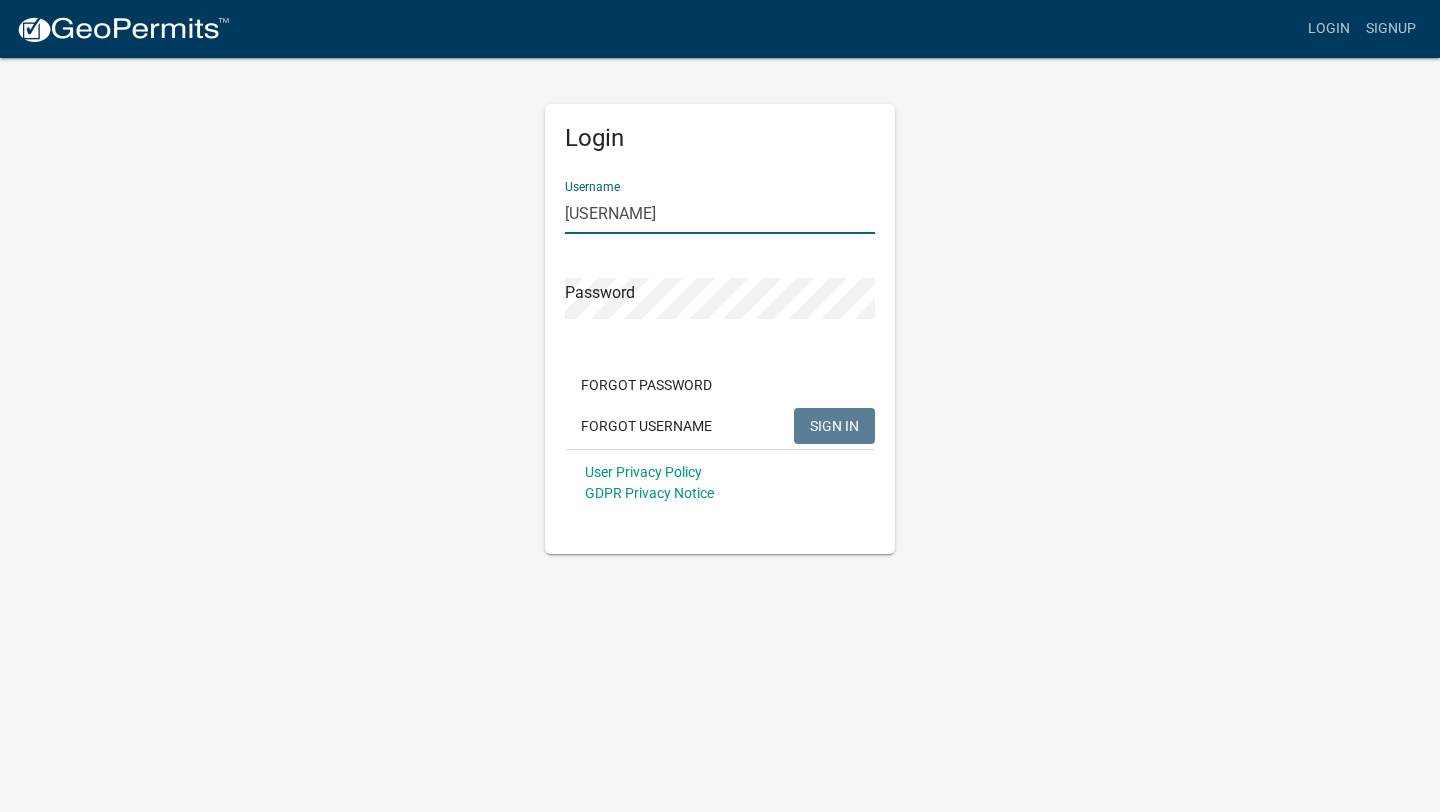 type on "[USERNAME]" 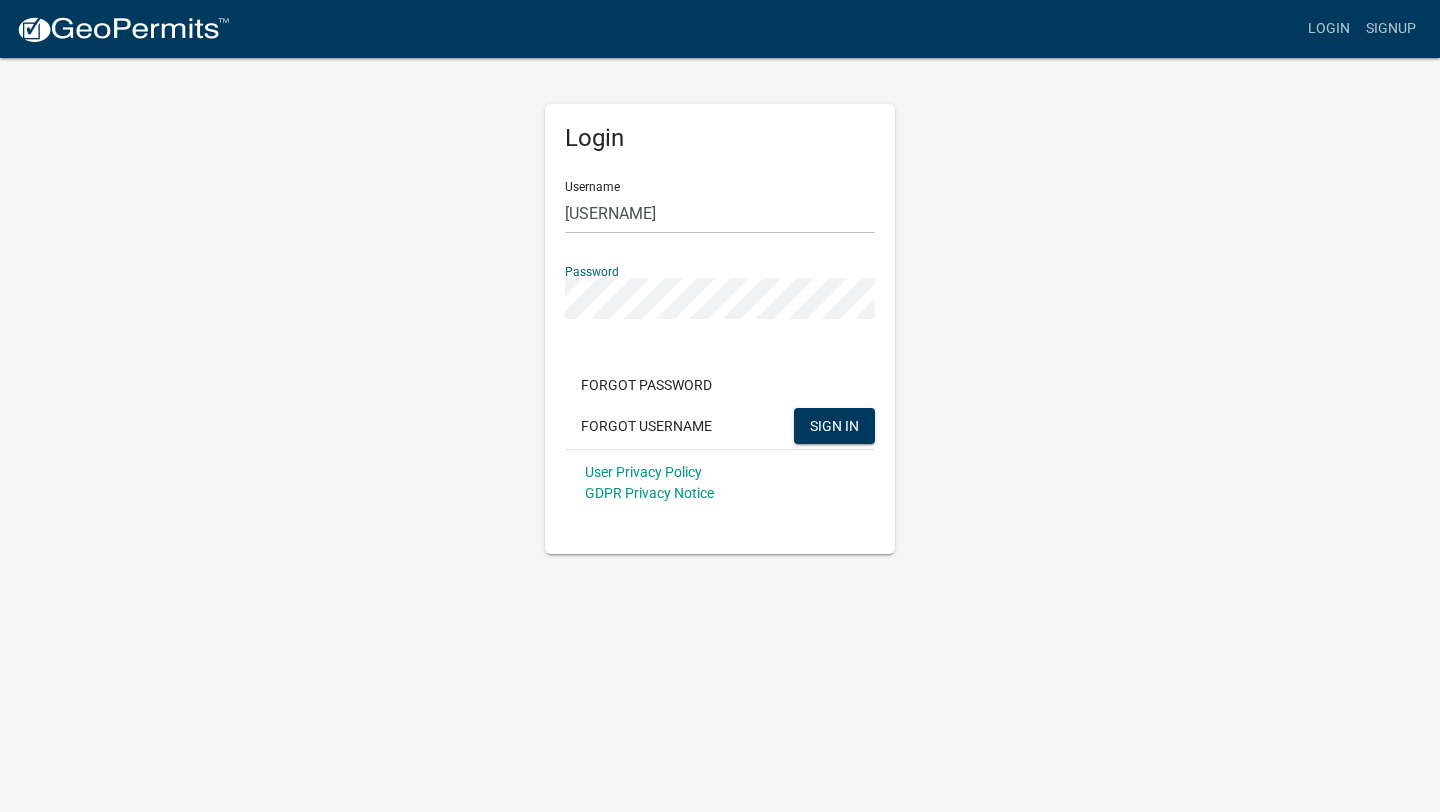 click on "SIGN IN" 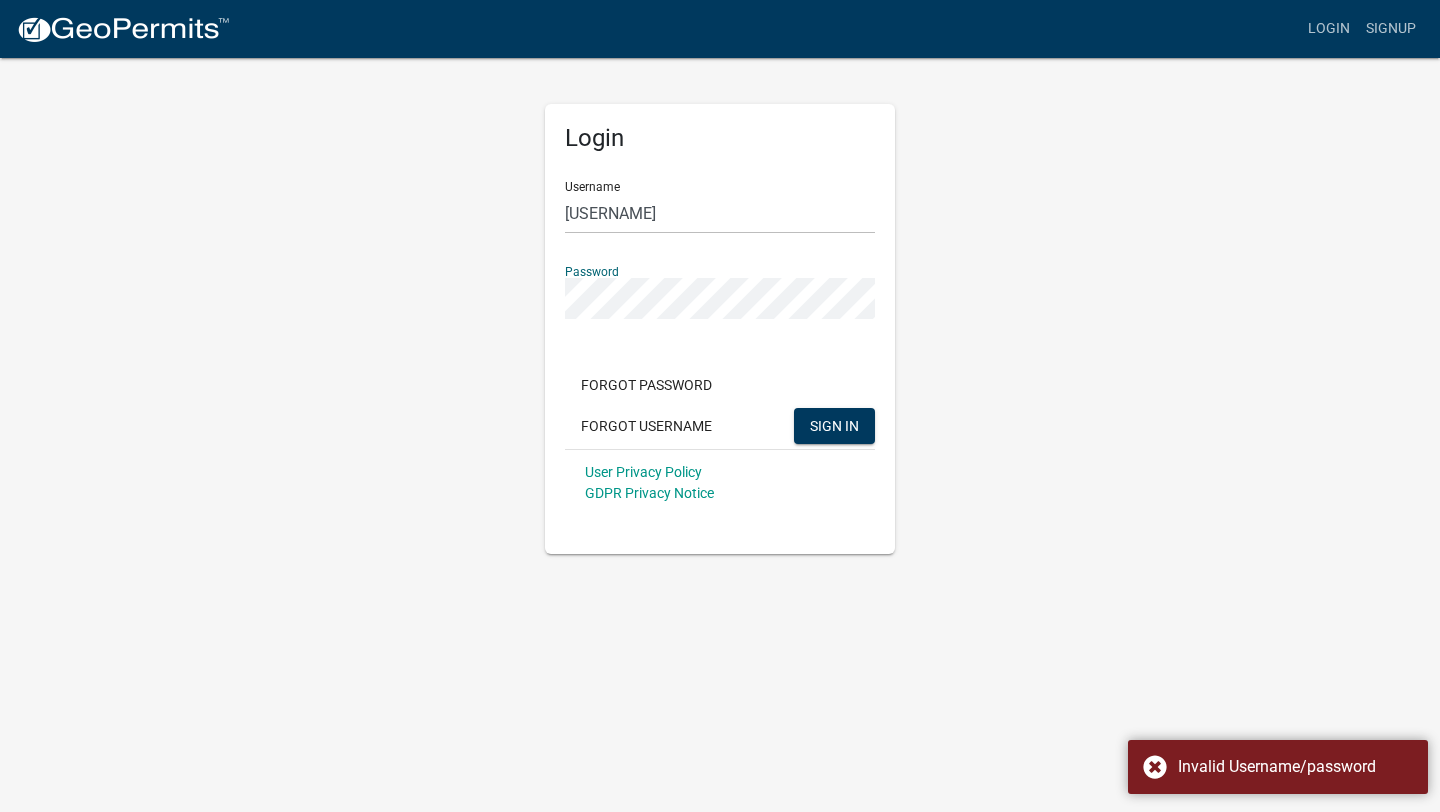 click on "SIGN IN" 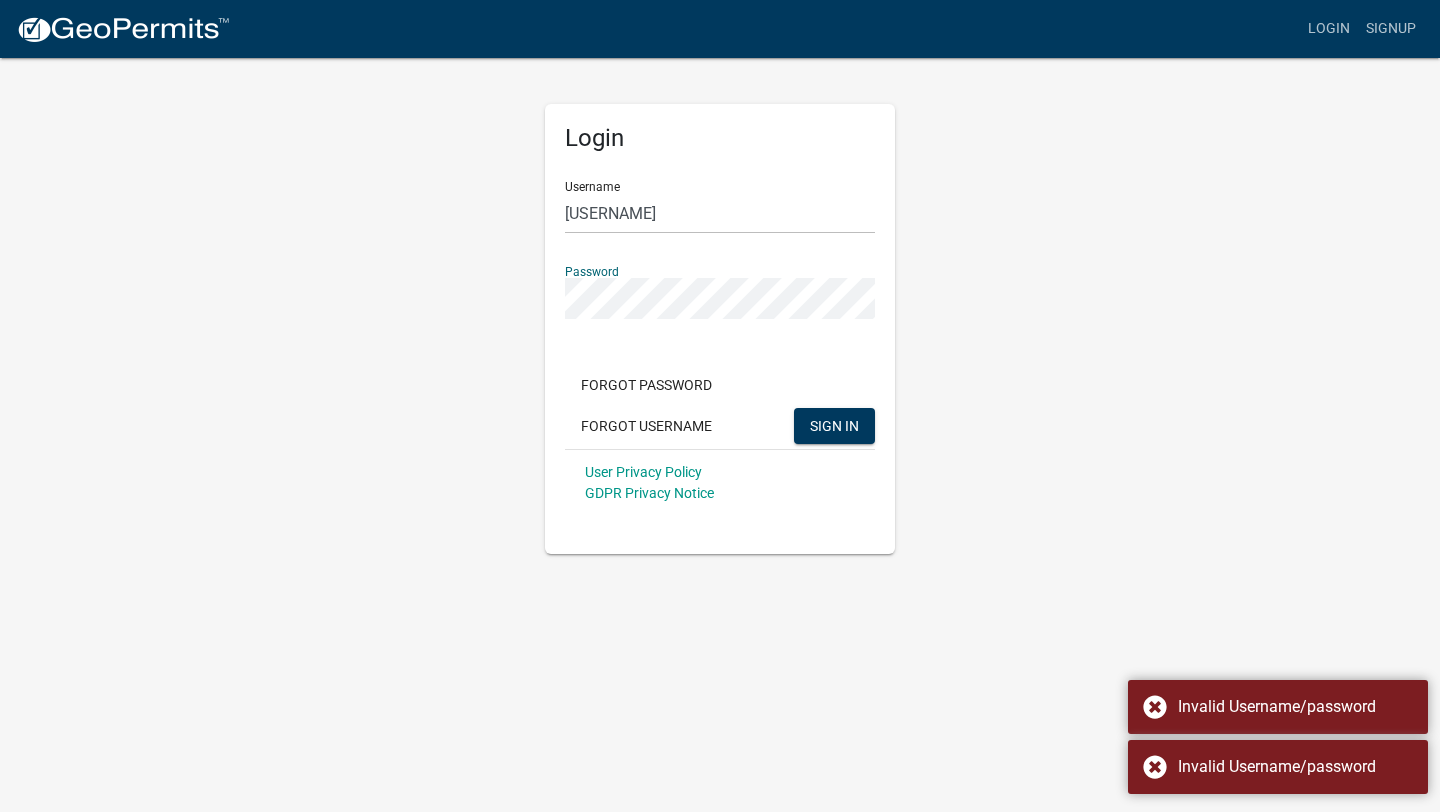 click on "SIGN IN" 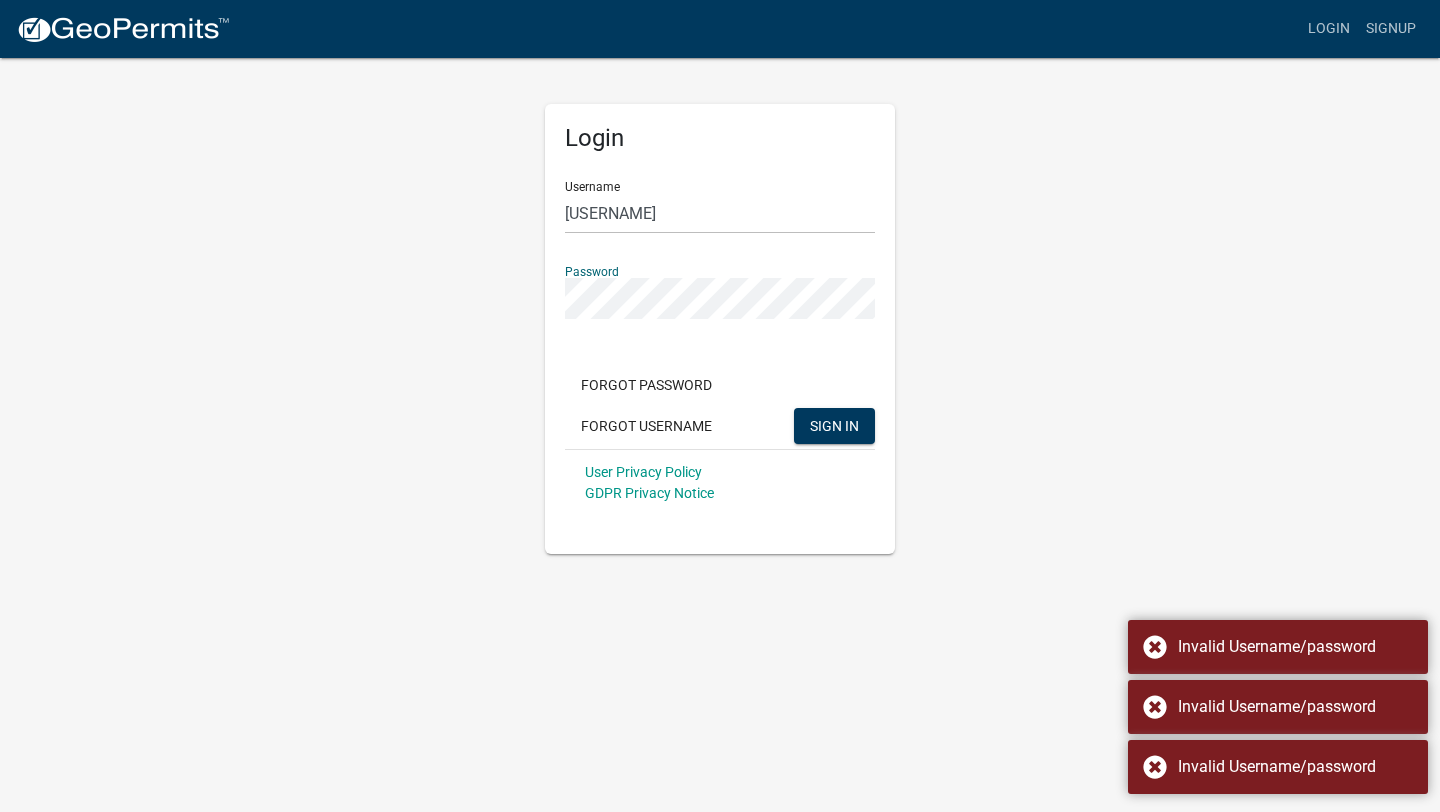 click on "SIGN IN" 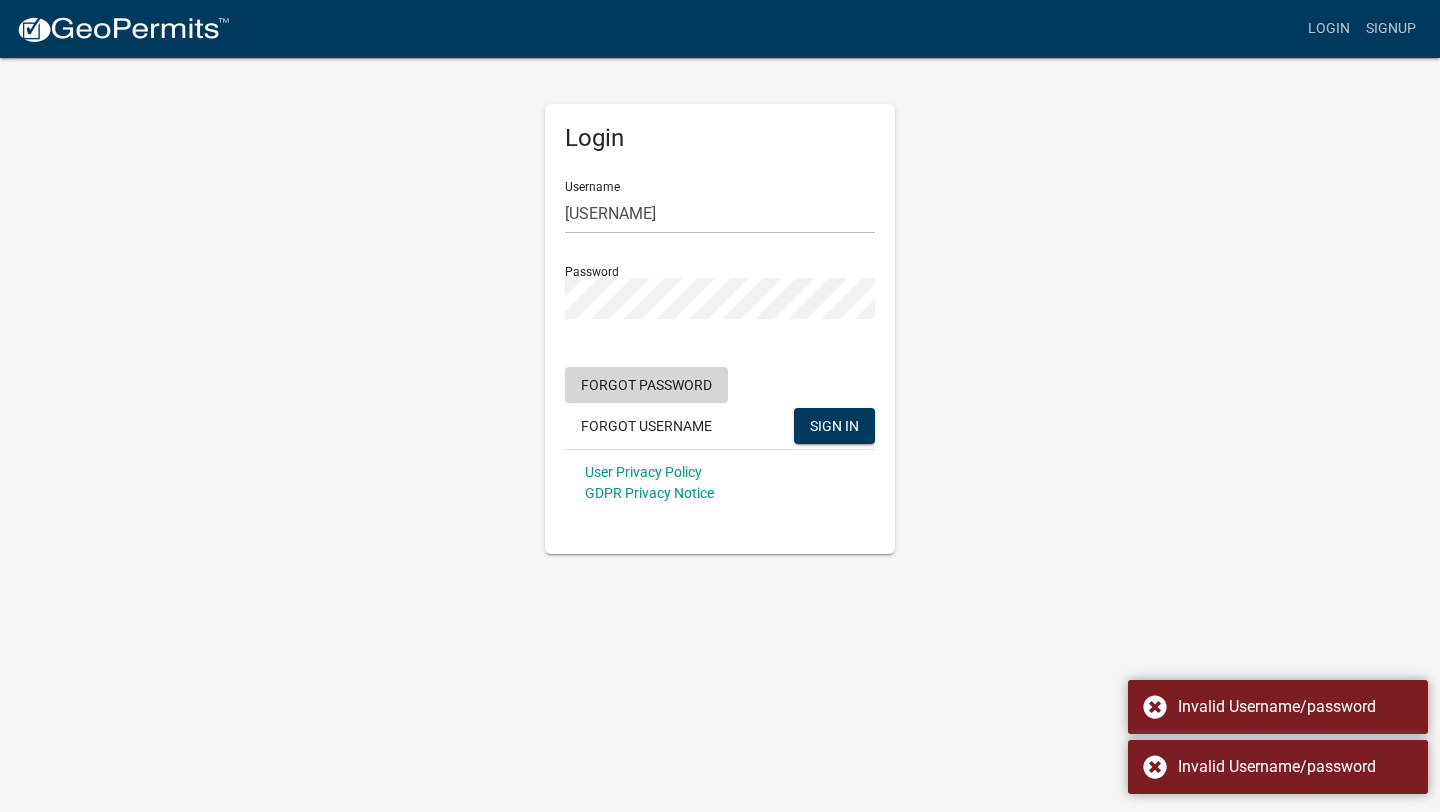 click on "Forgot Password" 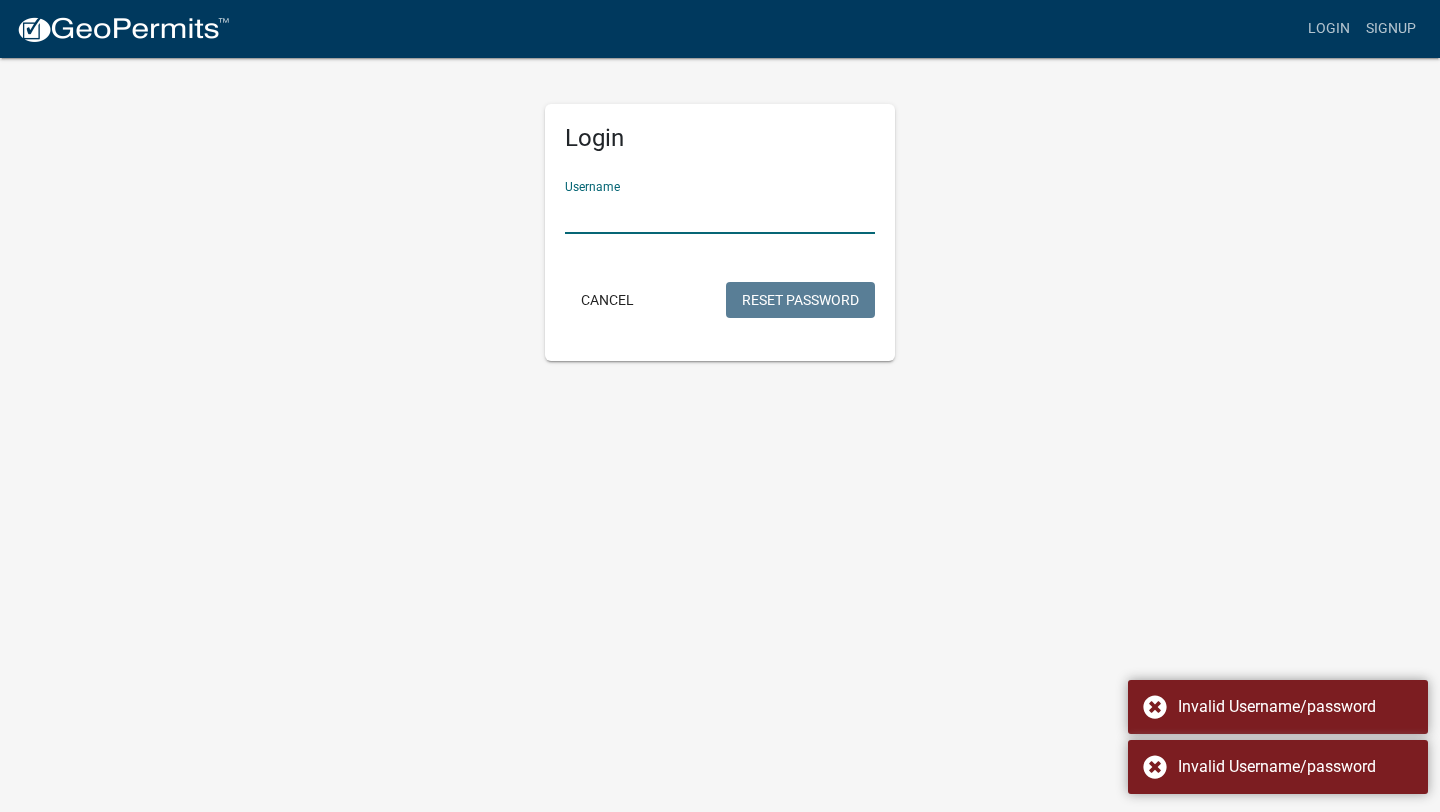 click on "Username" at bounding box center [720, 213] 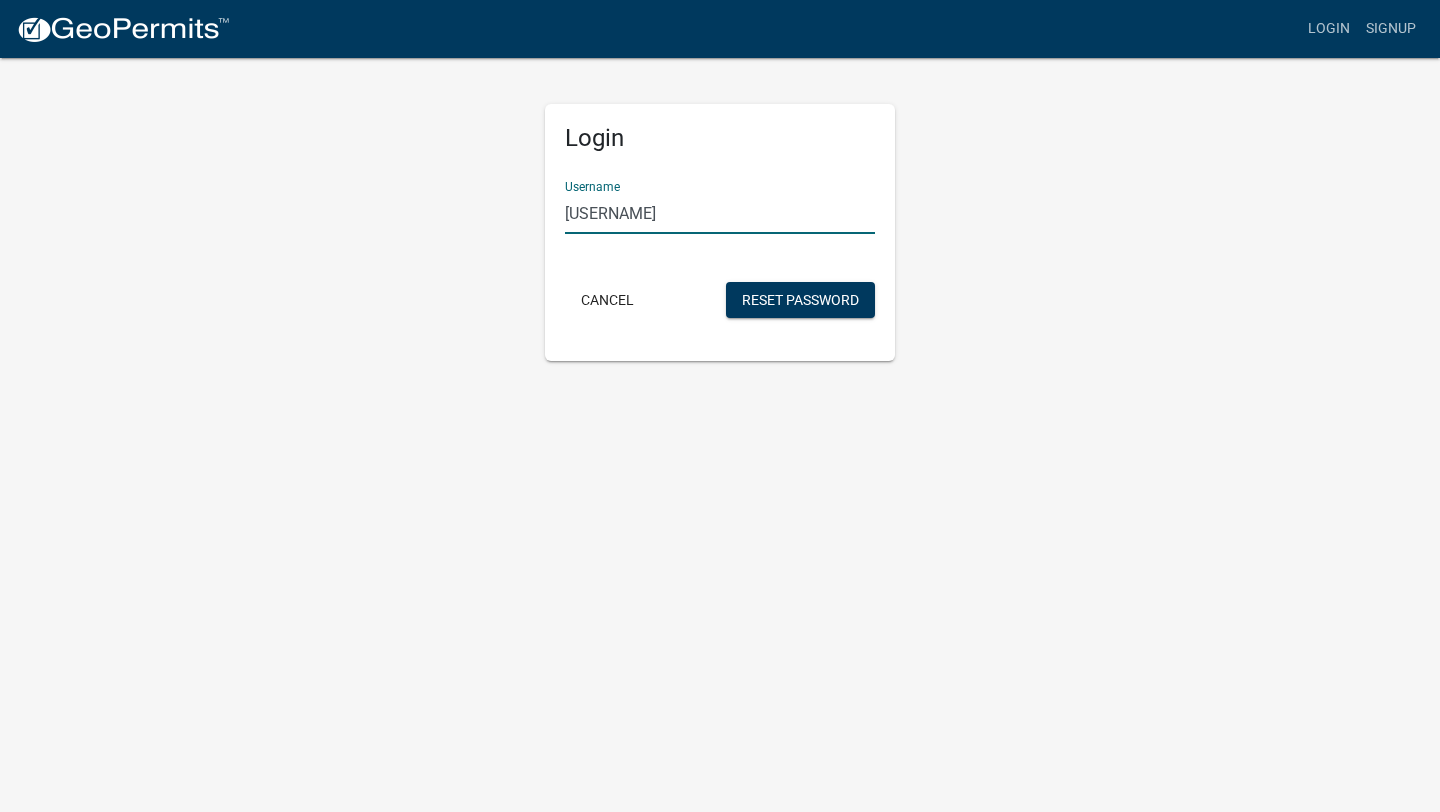 type on "[USERNAME]" 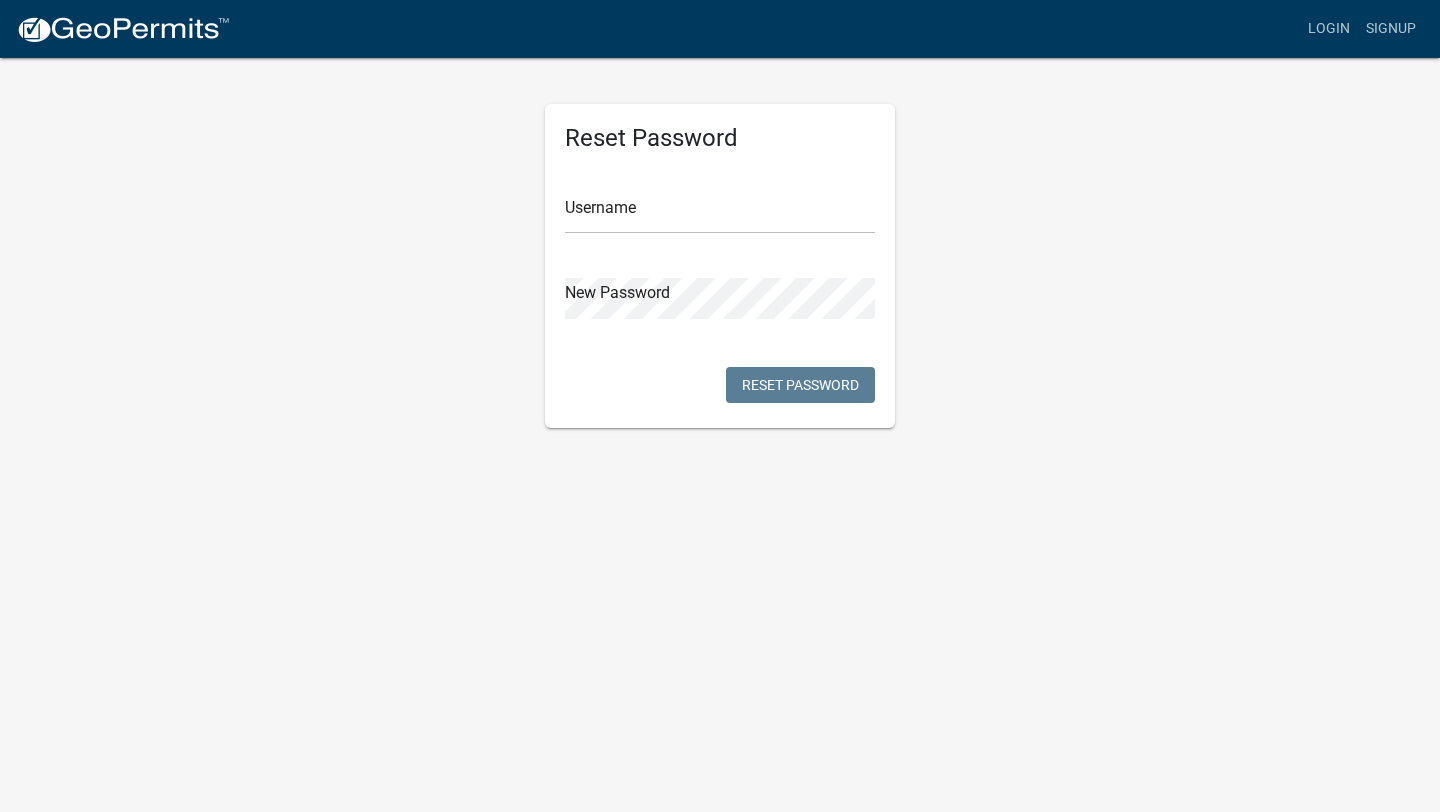 scroll, scrollTop: 0, scrollLeft: 0, axis: both 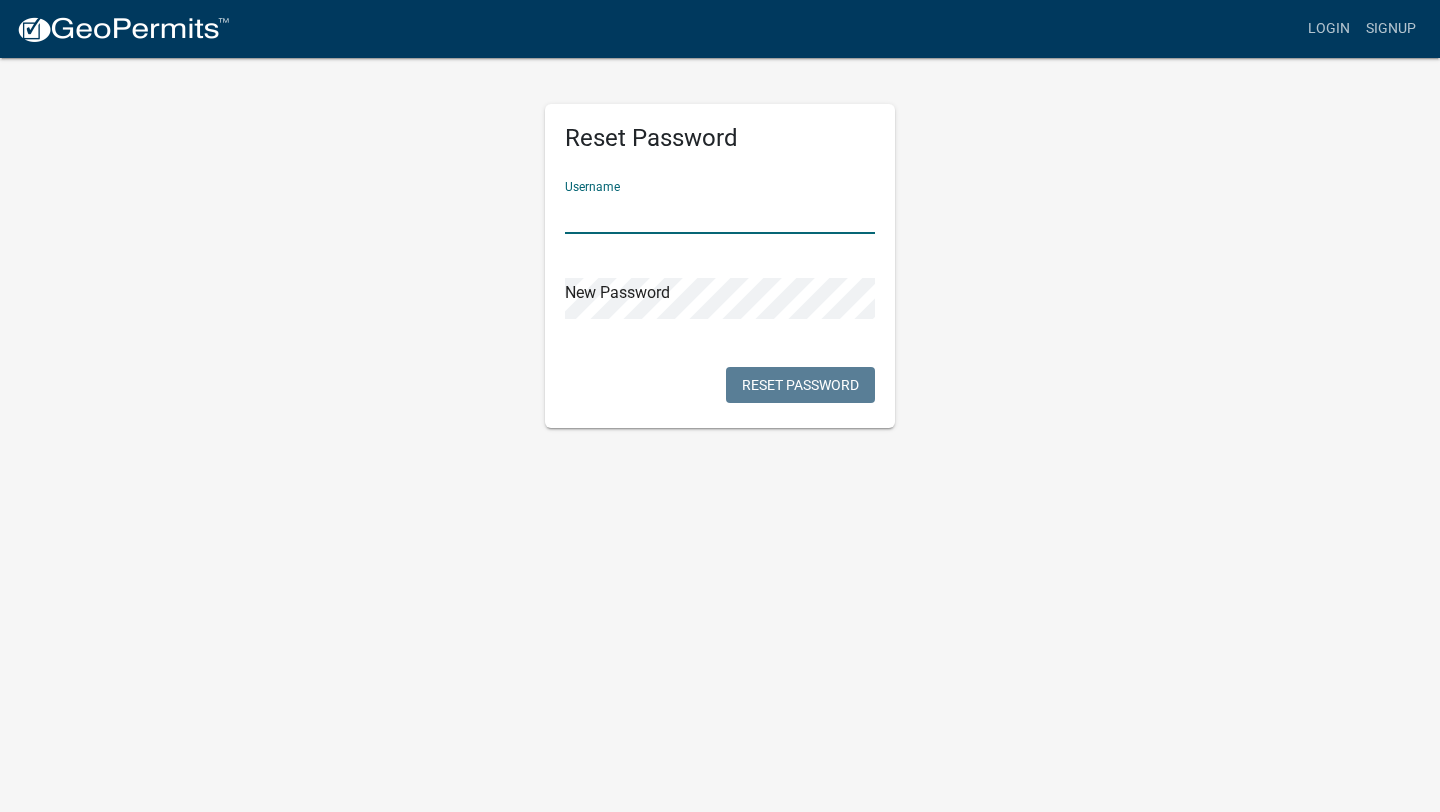 click at bounding box center (720, 213) 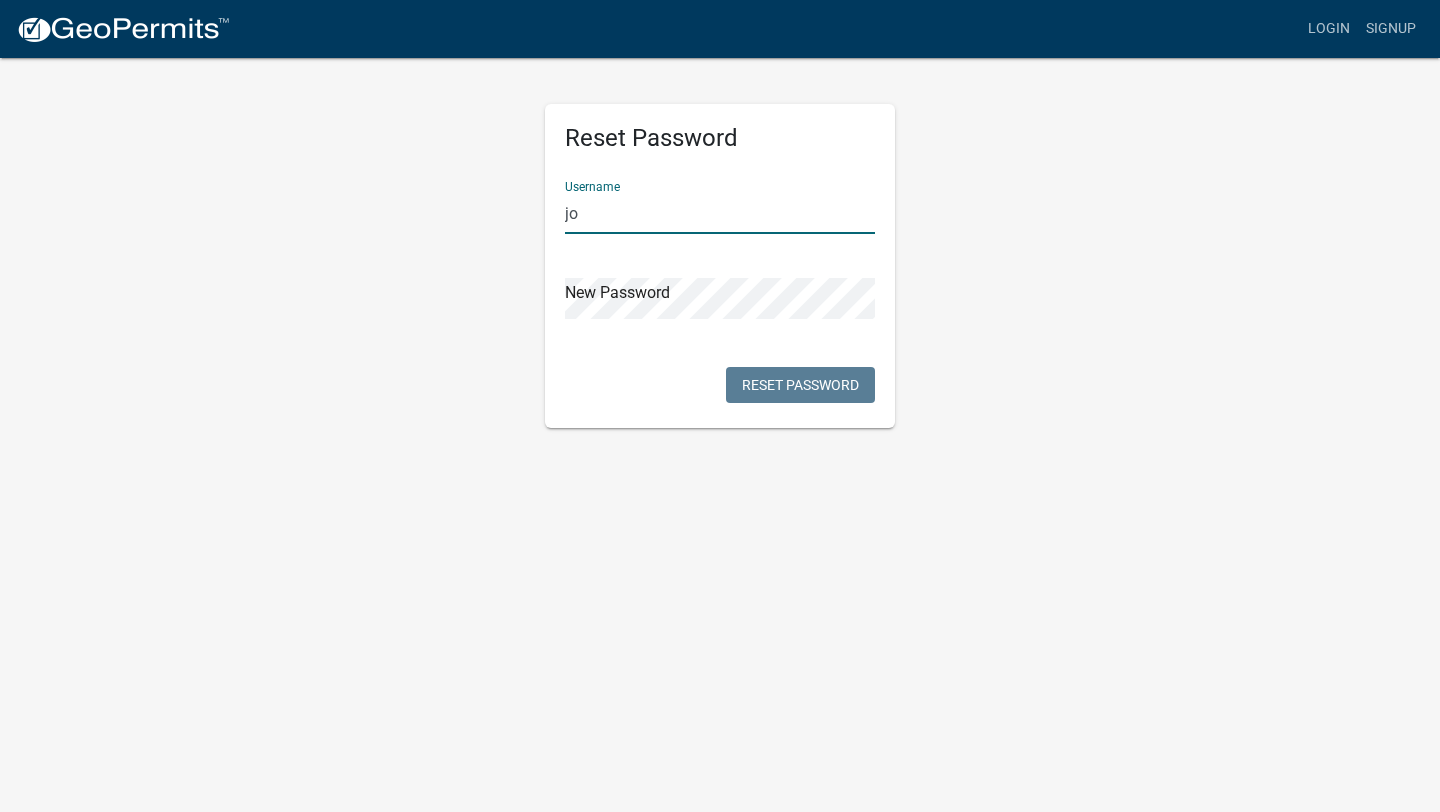 type on "j" 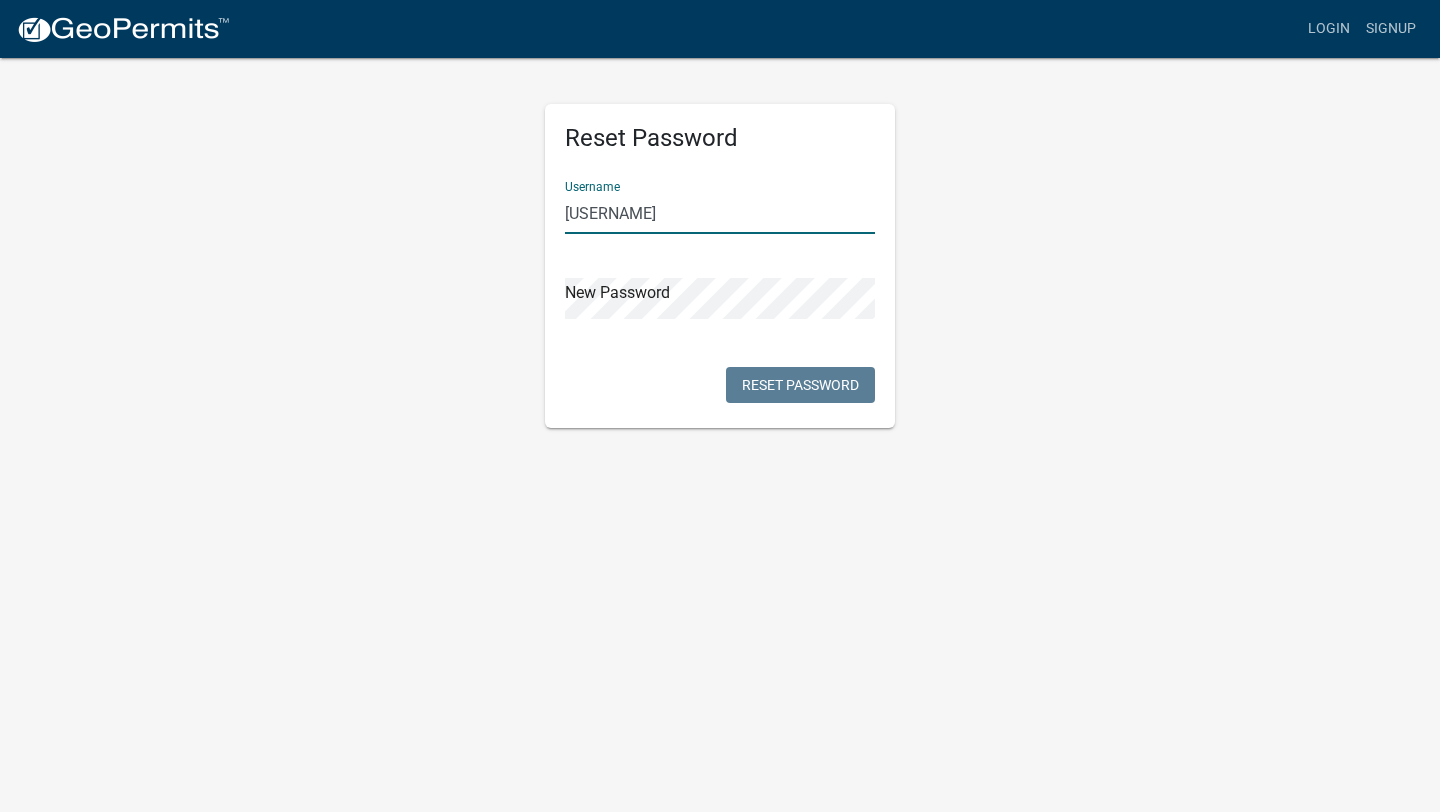 type on "[USERNAME]" 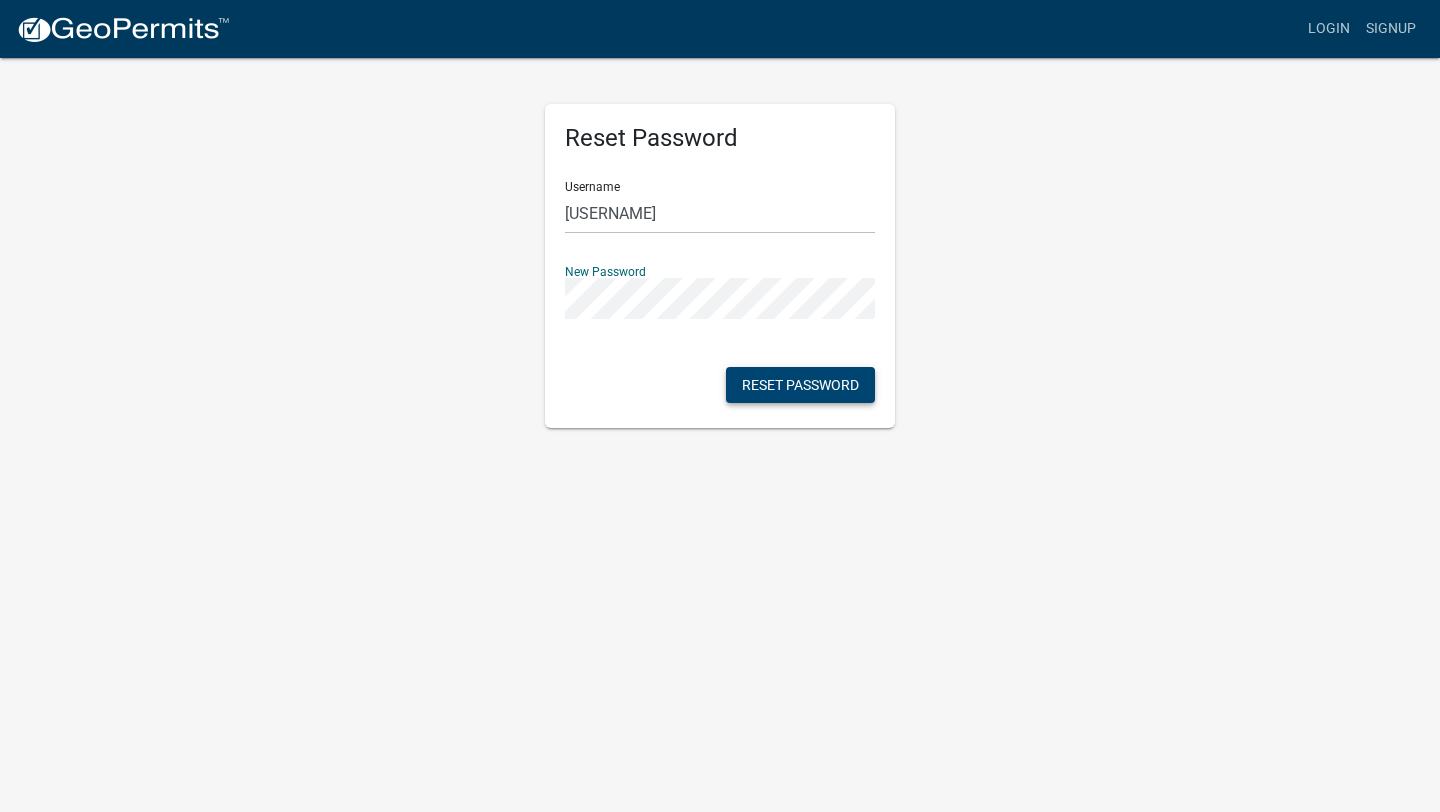 click on "Reset Password" 